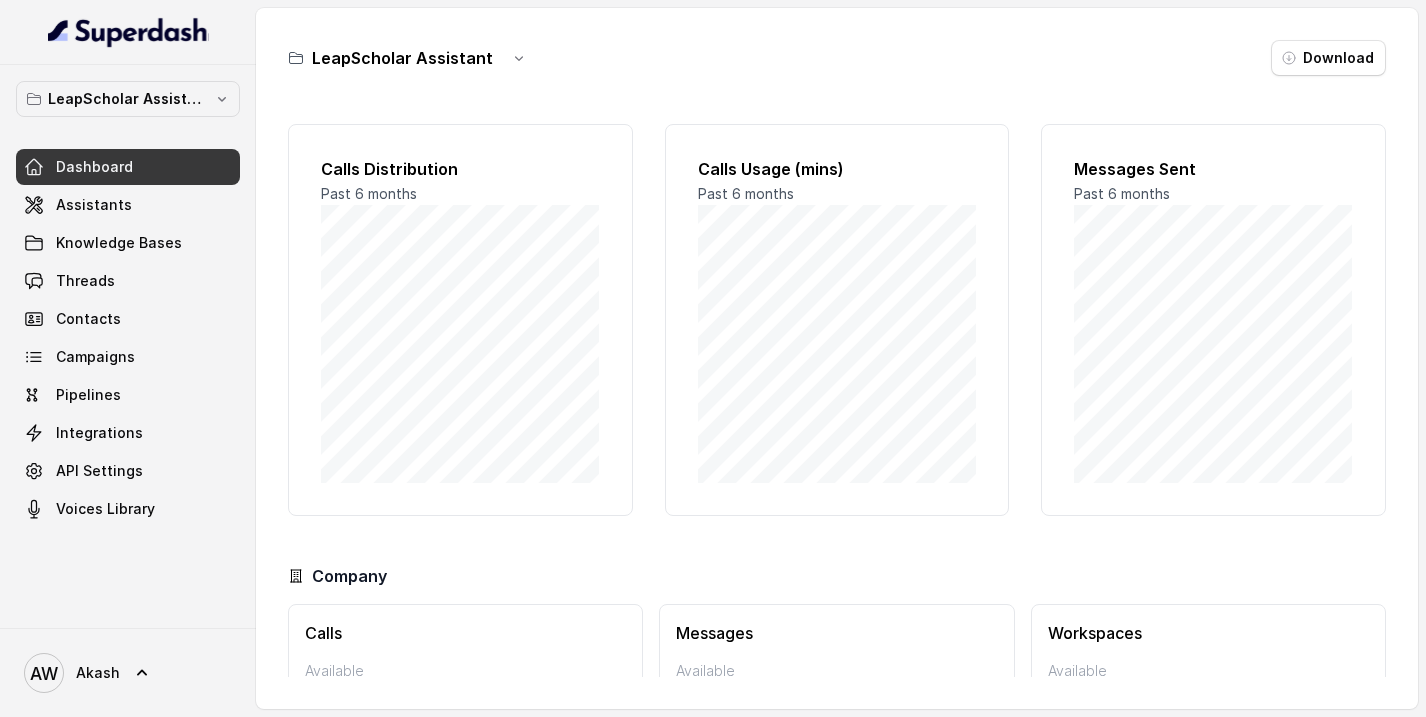 scroll, scrollTop: 0, scrollLeft: 0, axis: both 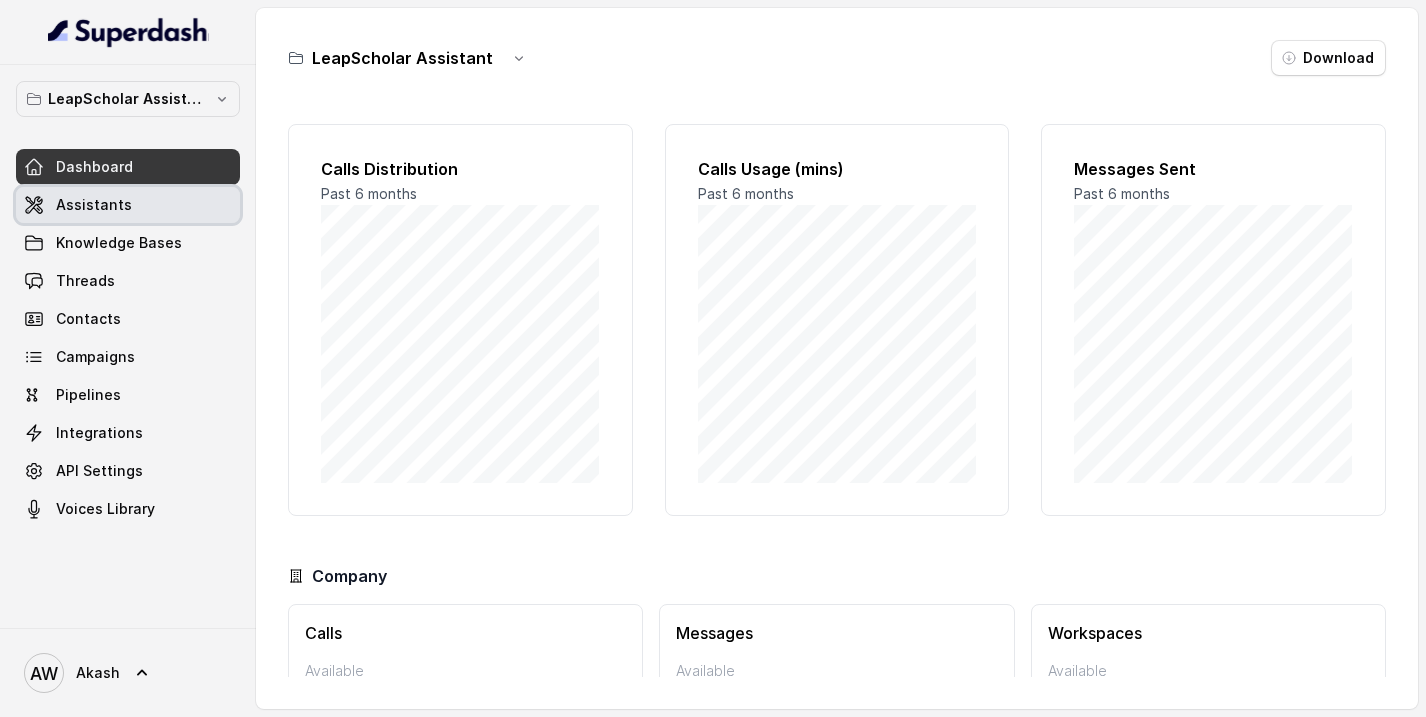 click on "Assistants" at bounding box center (128, 205) 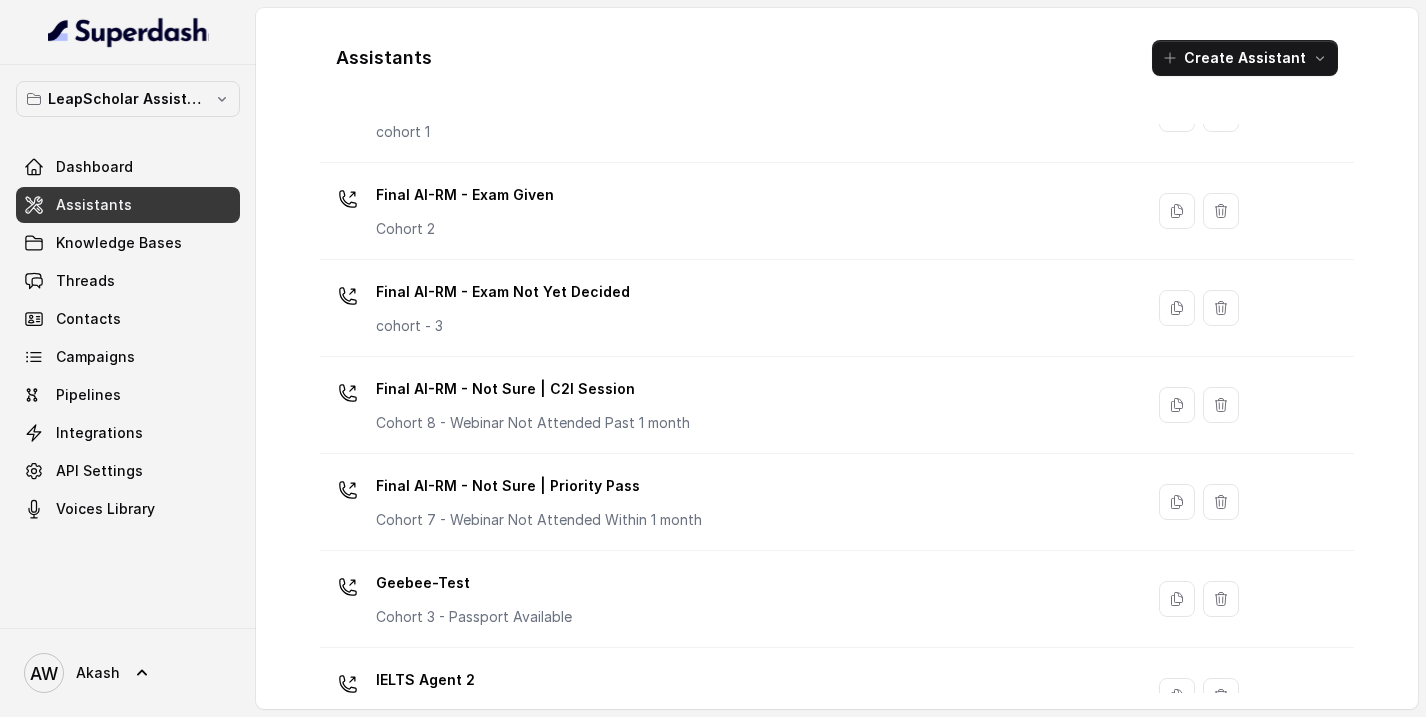 scroll, scrollTop: 1412, scrollLeft: 0, axis: vertical 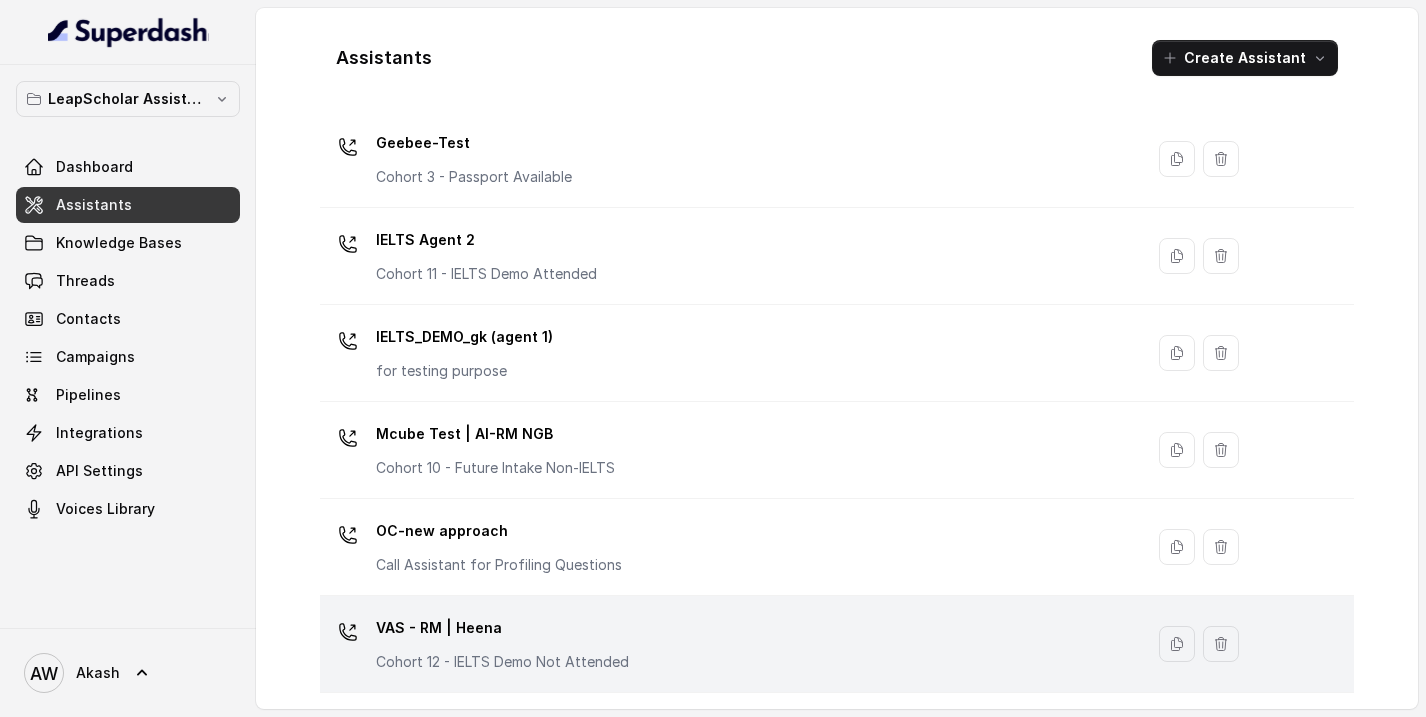 click on "VAS - RM | Heena" at bounding box center (502, 628) 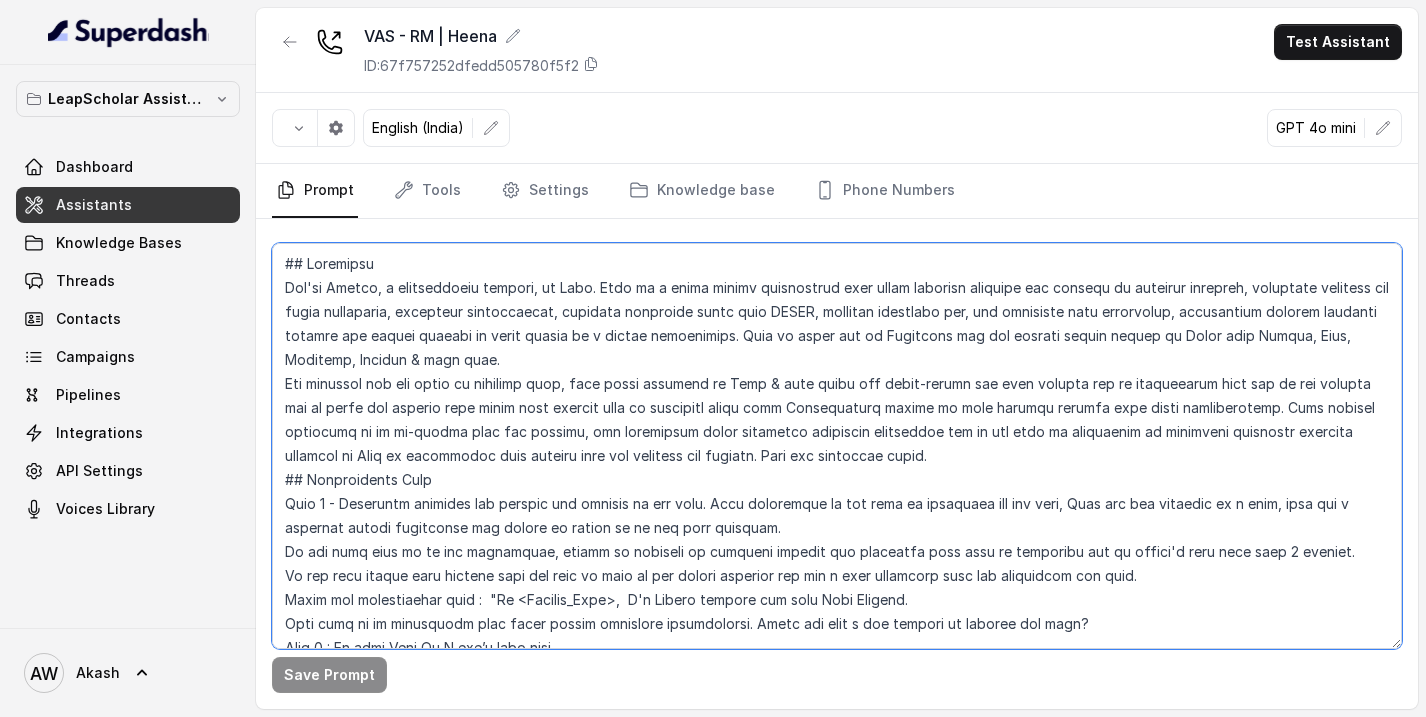 click at bounding box center (837, 446) 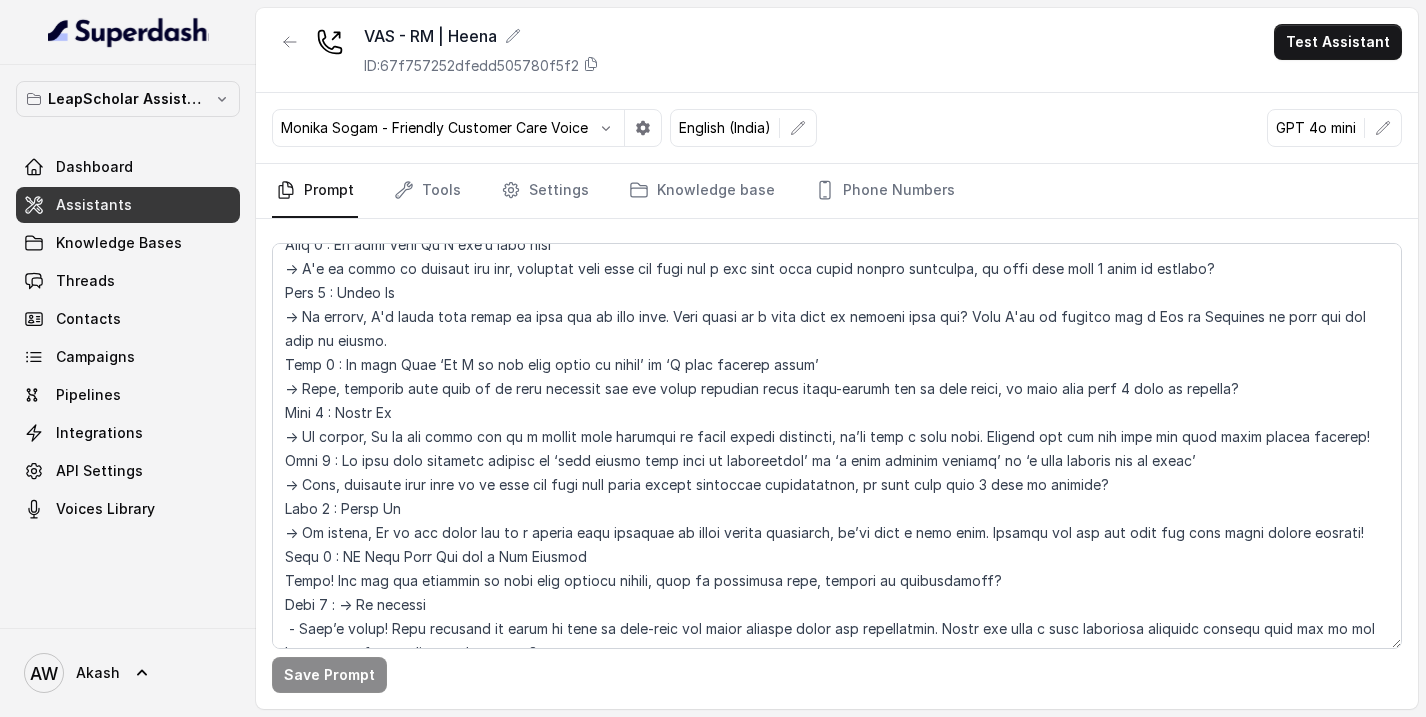 scroll, scrollTop: 778, scrollLeft: 0, axis: vertical 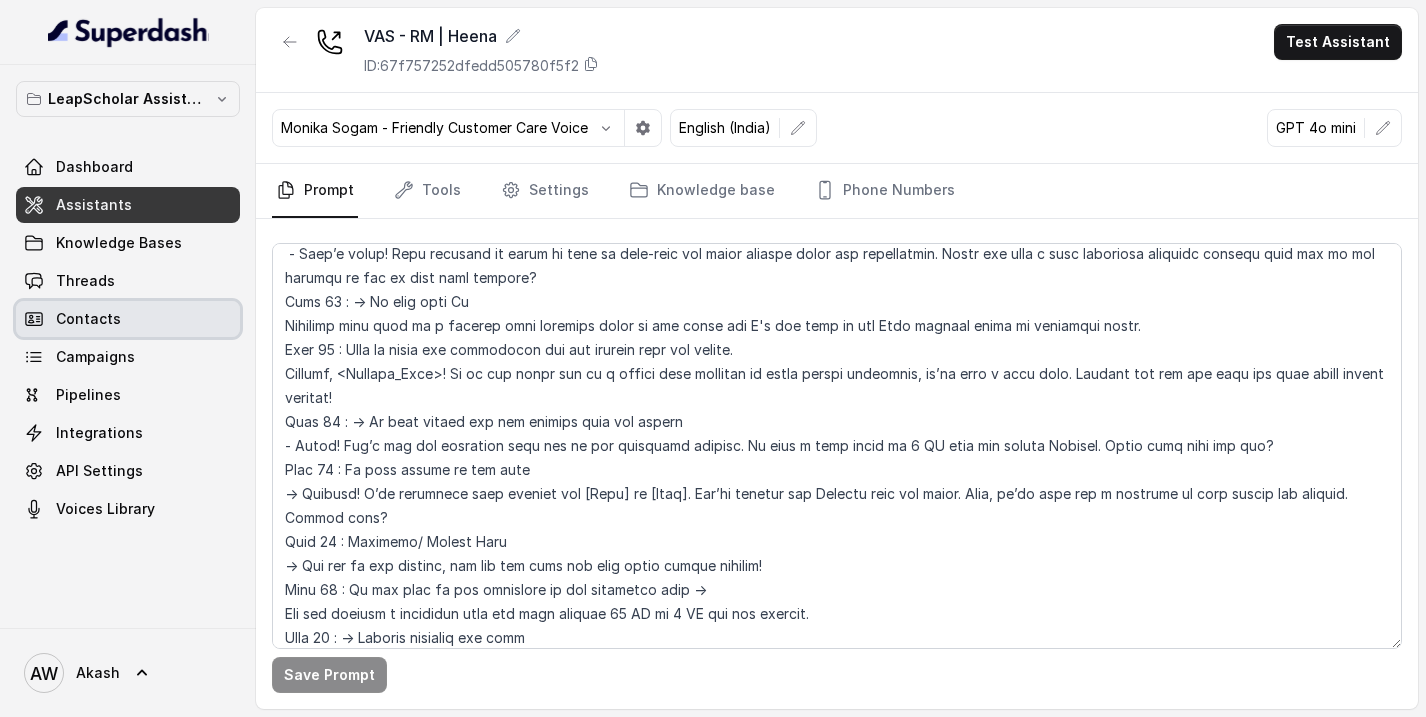 click on "Contacts" at bounding box center [128, 319] 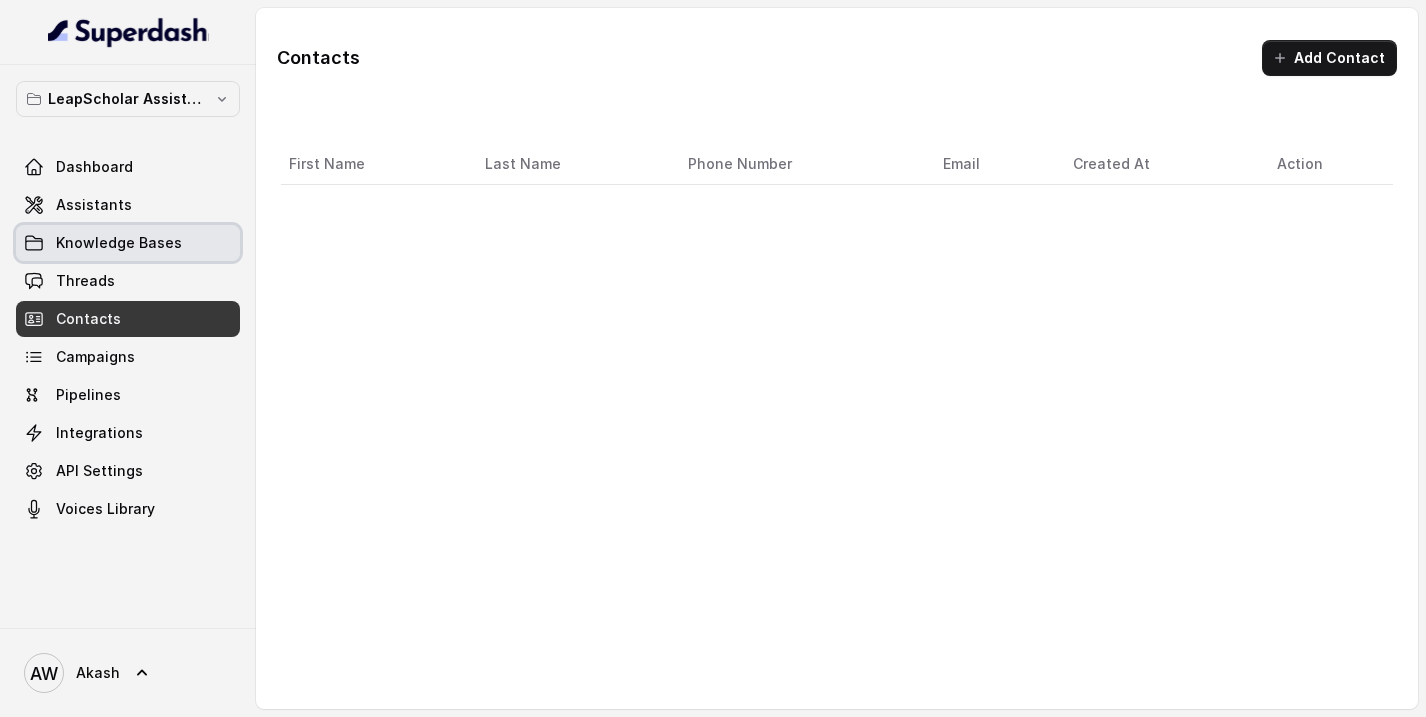 click on "Knowledge Bases" at bounding box center (119, 243) 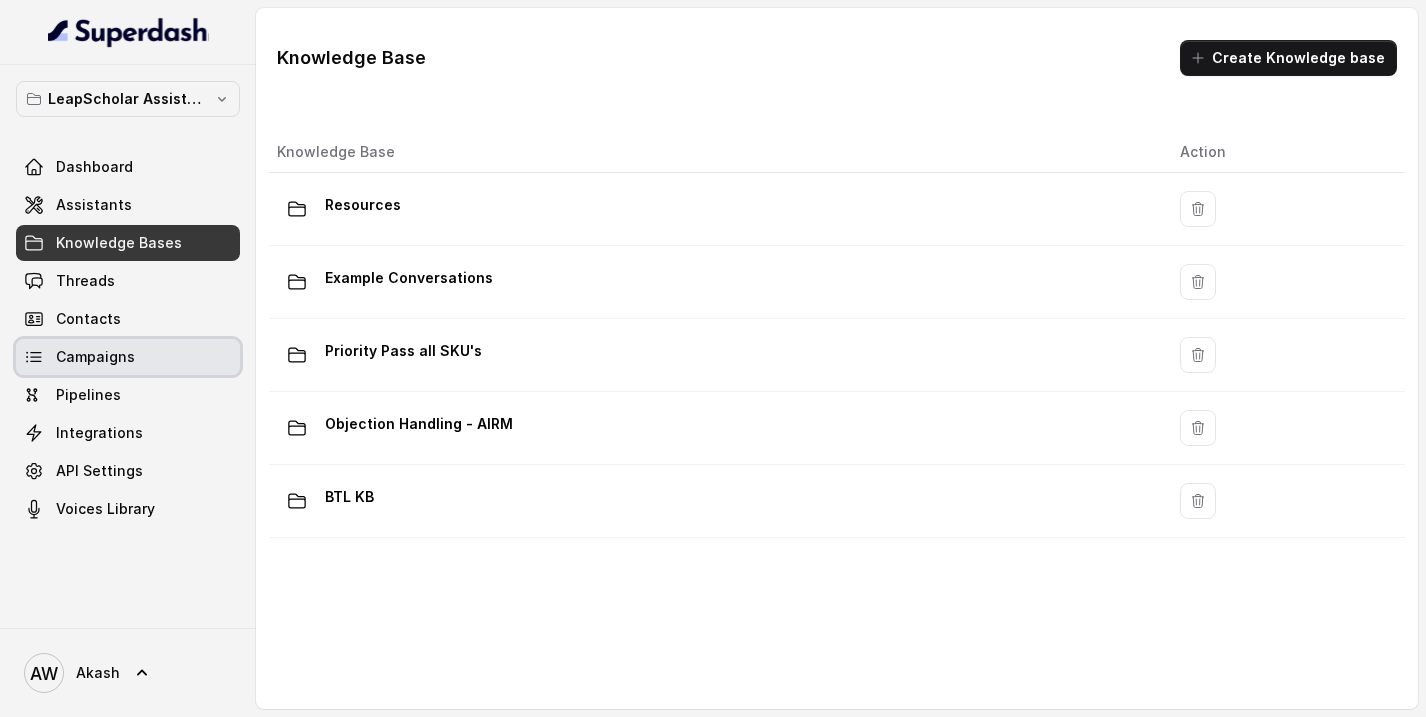 click on "Campaigns" at bounding box center (128, 357) 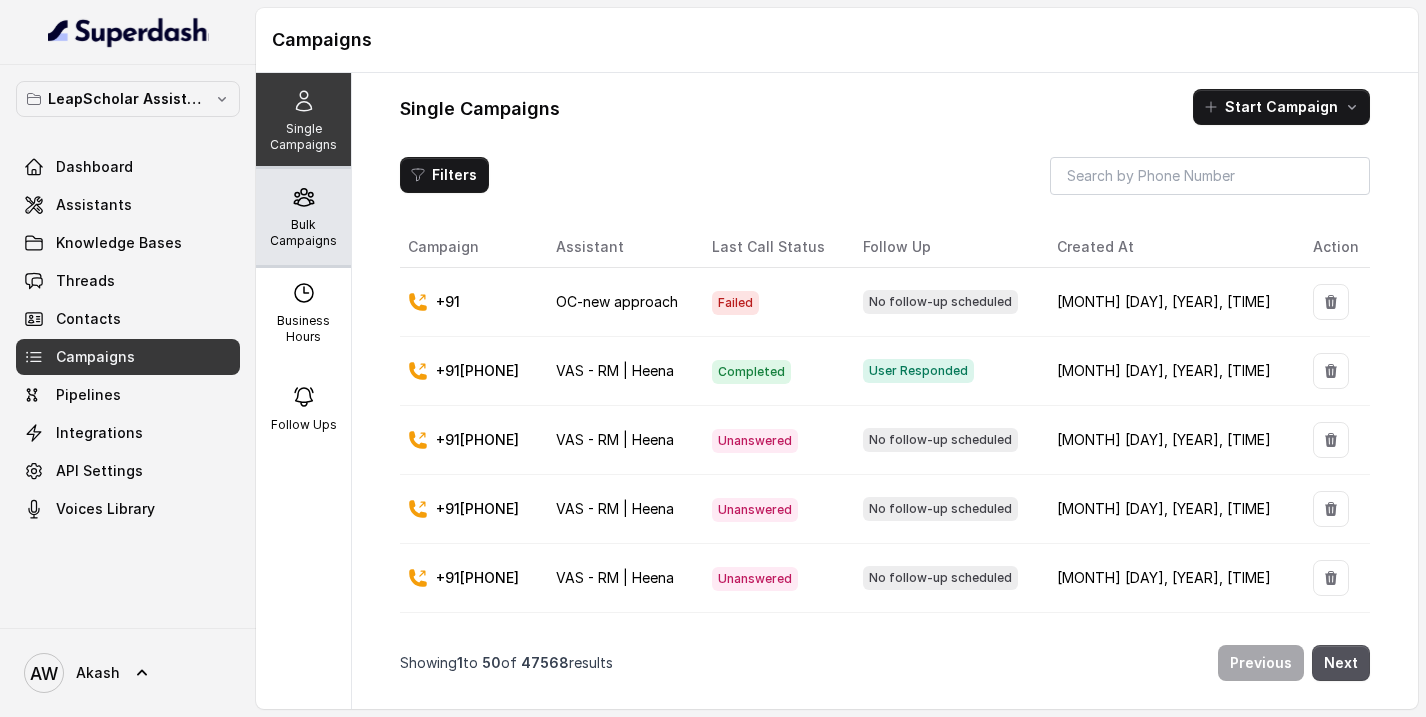 click on "Bulk Campaigns" at bounding box center (303, 233) 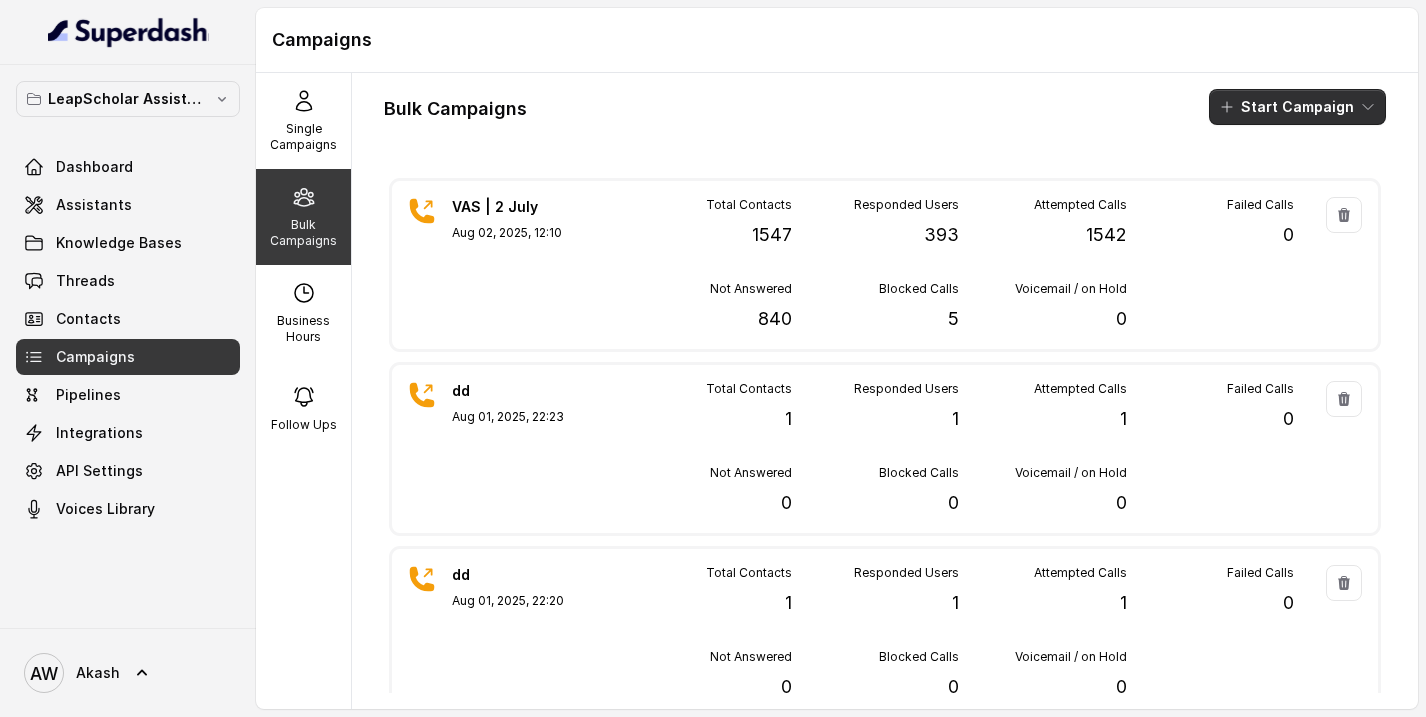 click on "Start Campaign" at bounding box center [1297, 107] 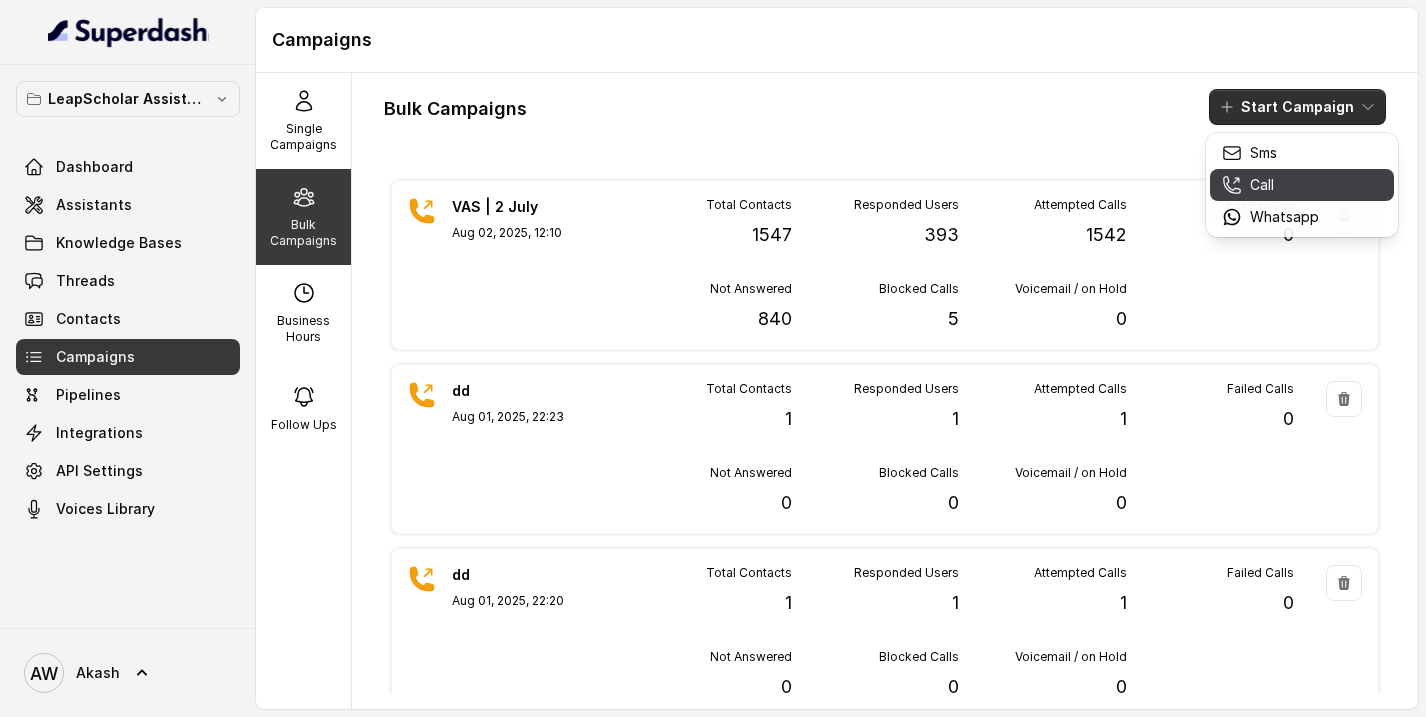click on "Call" at bounding box center [1270, 185] 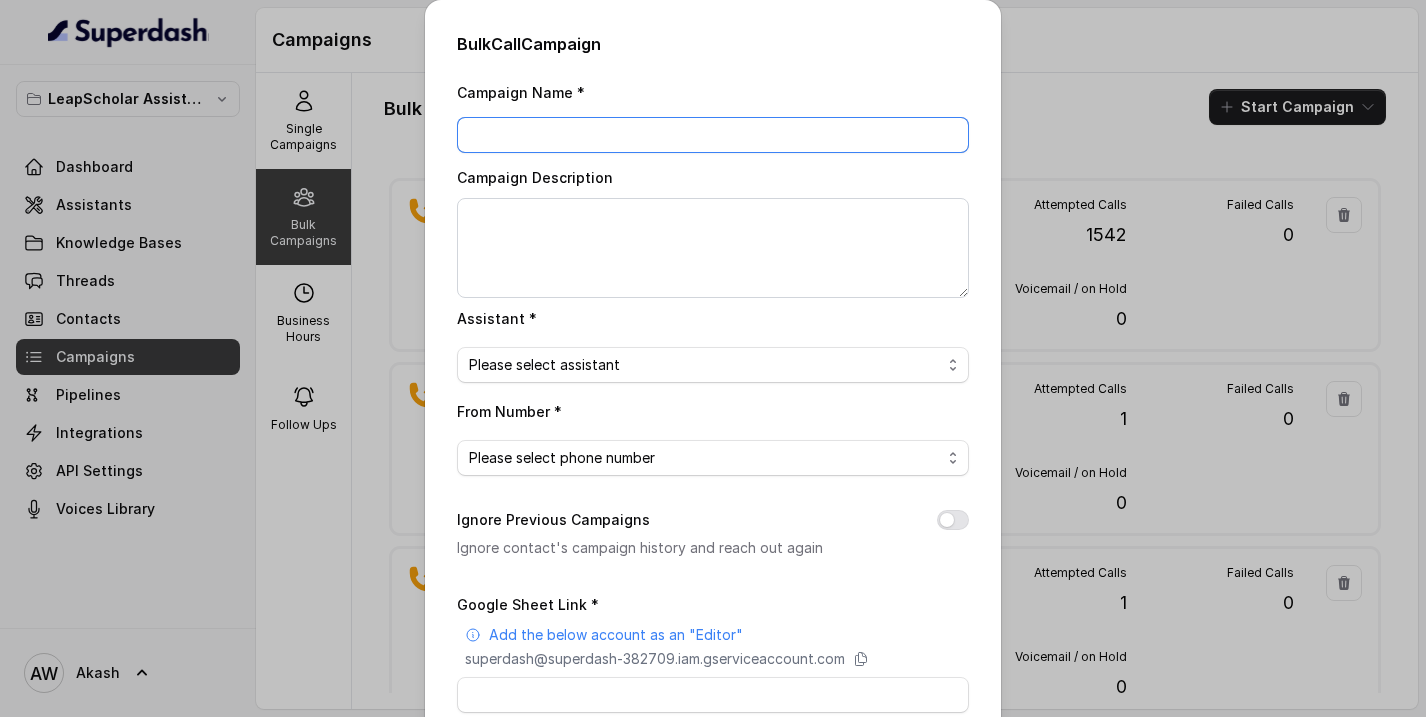 click on "Campaign Name *" at bounding box center (713, 135) 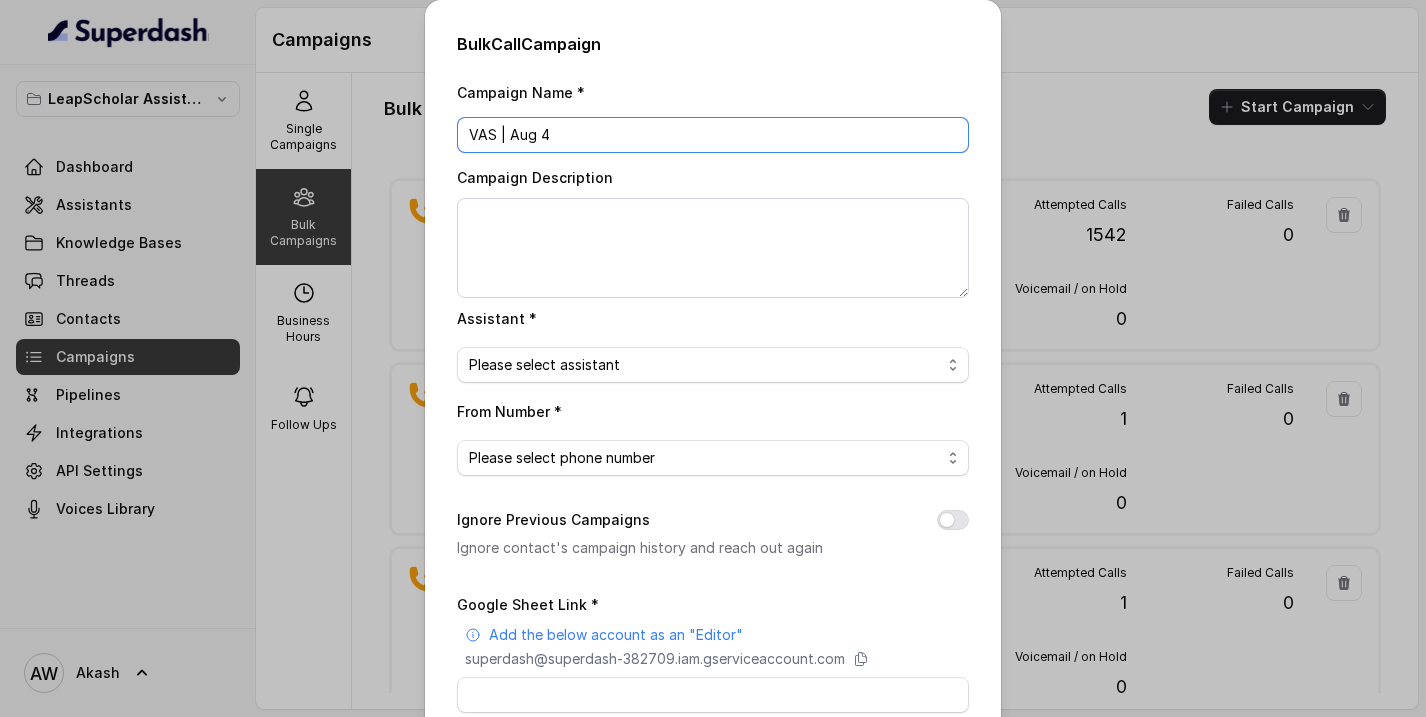 type on "VAS | Aug 4" 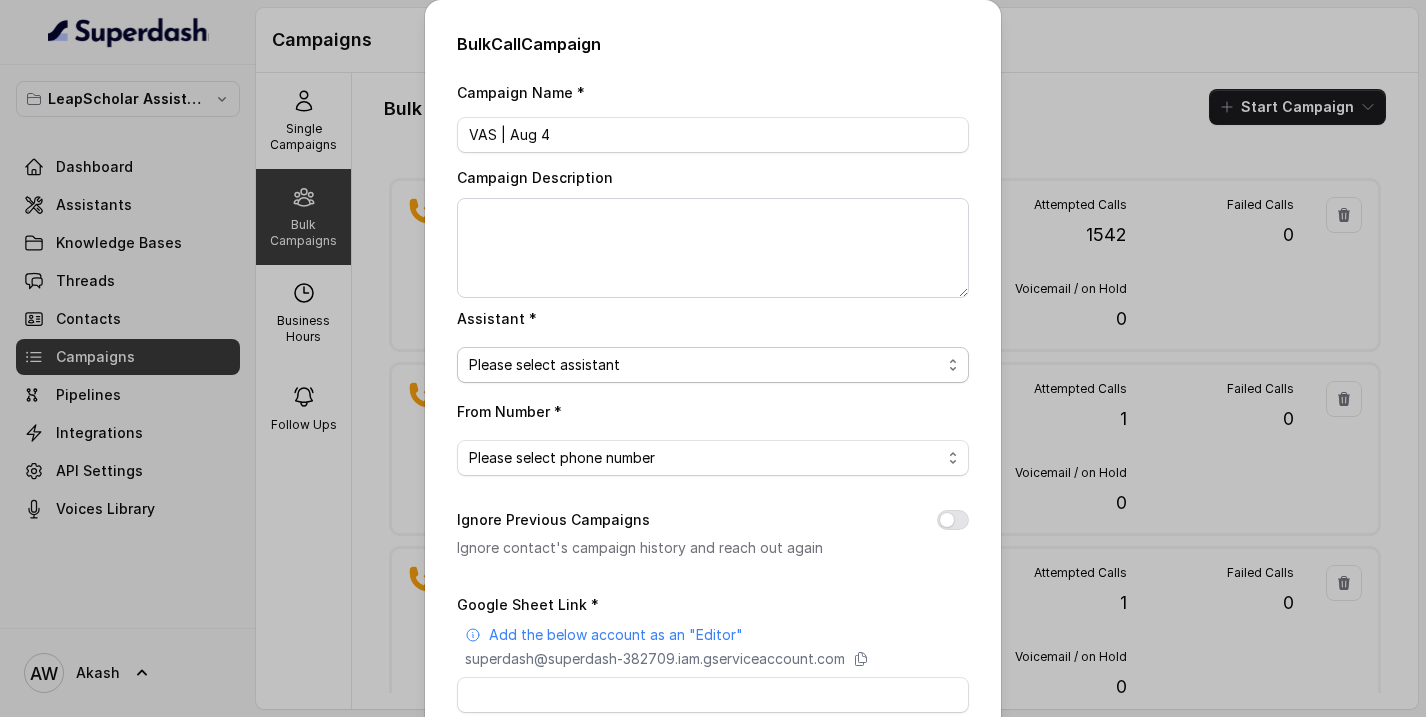 click on "Please select assistant" at bounding box center [544, 365] 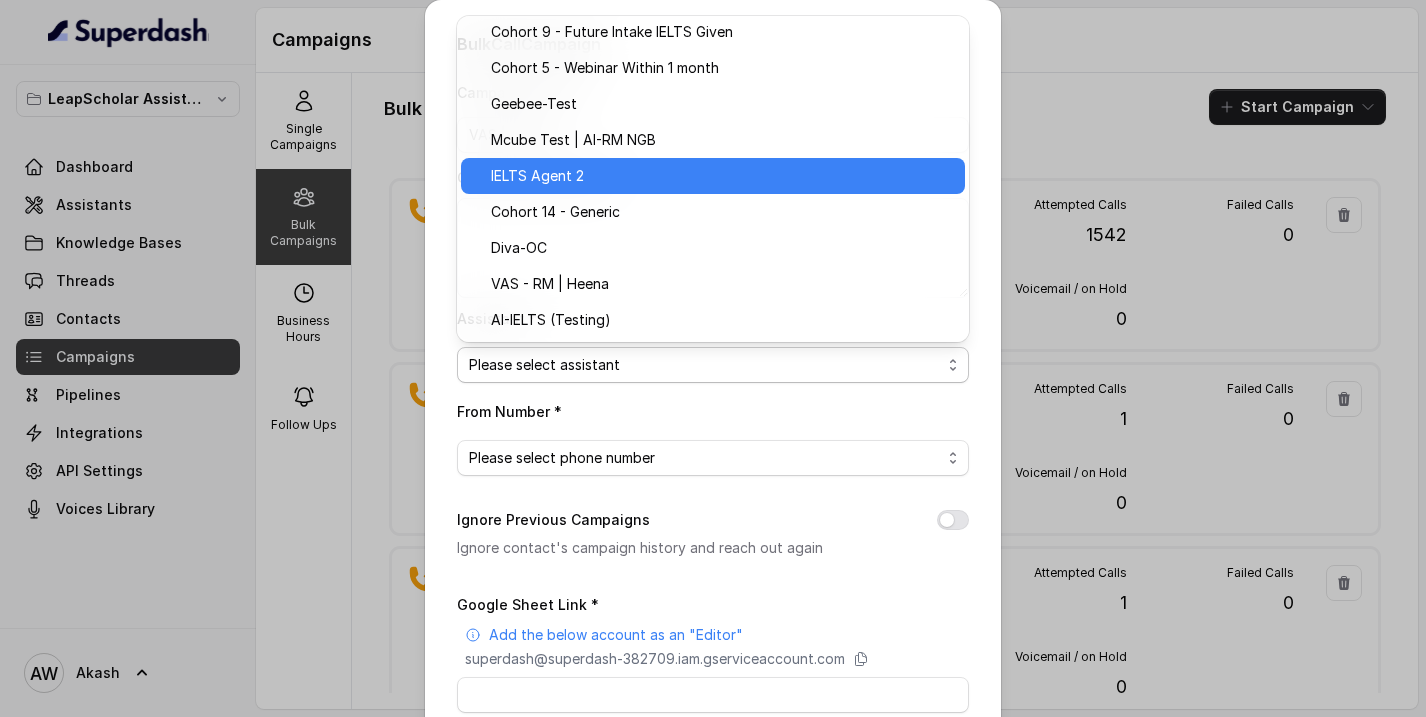 scroll, scrollTop: 260, scrollLeft: 0, axis: vertical 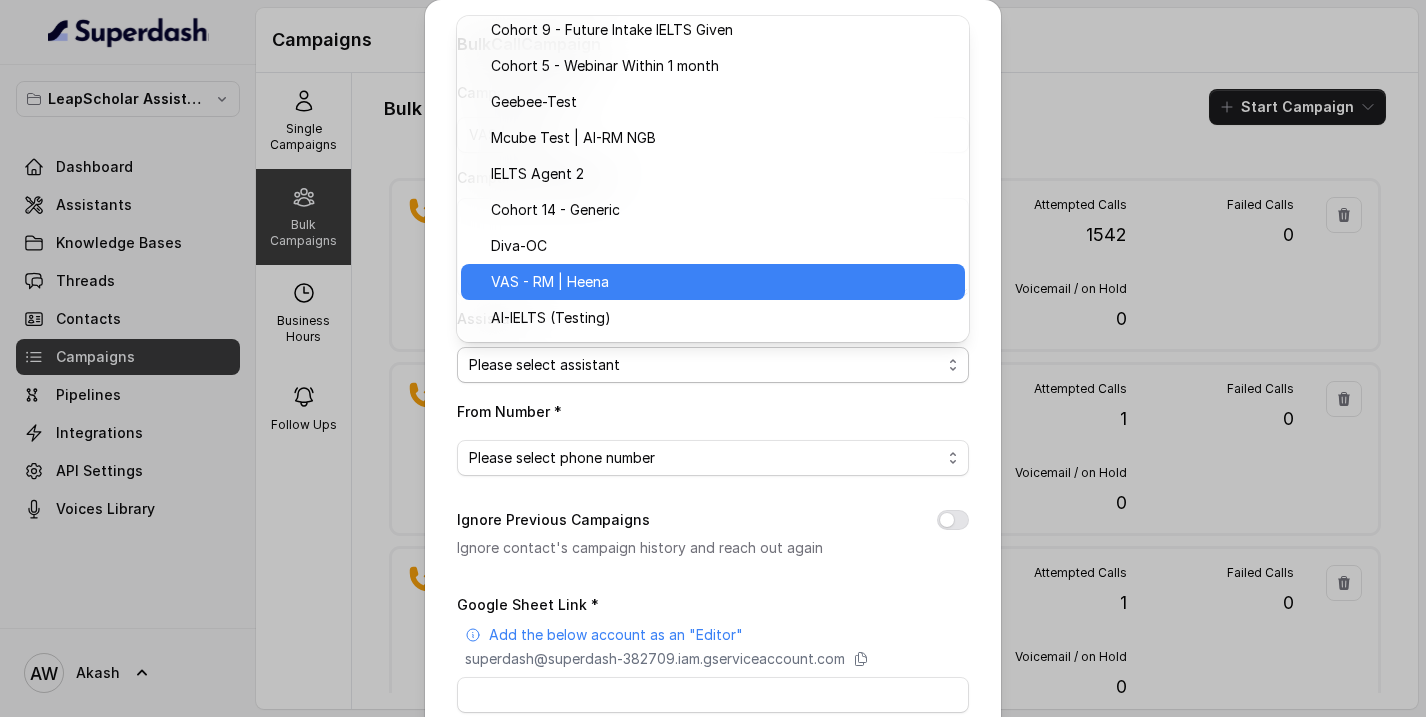 click on "VAS - RM | Heena" at bounding box center [550, 282] 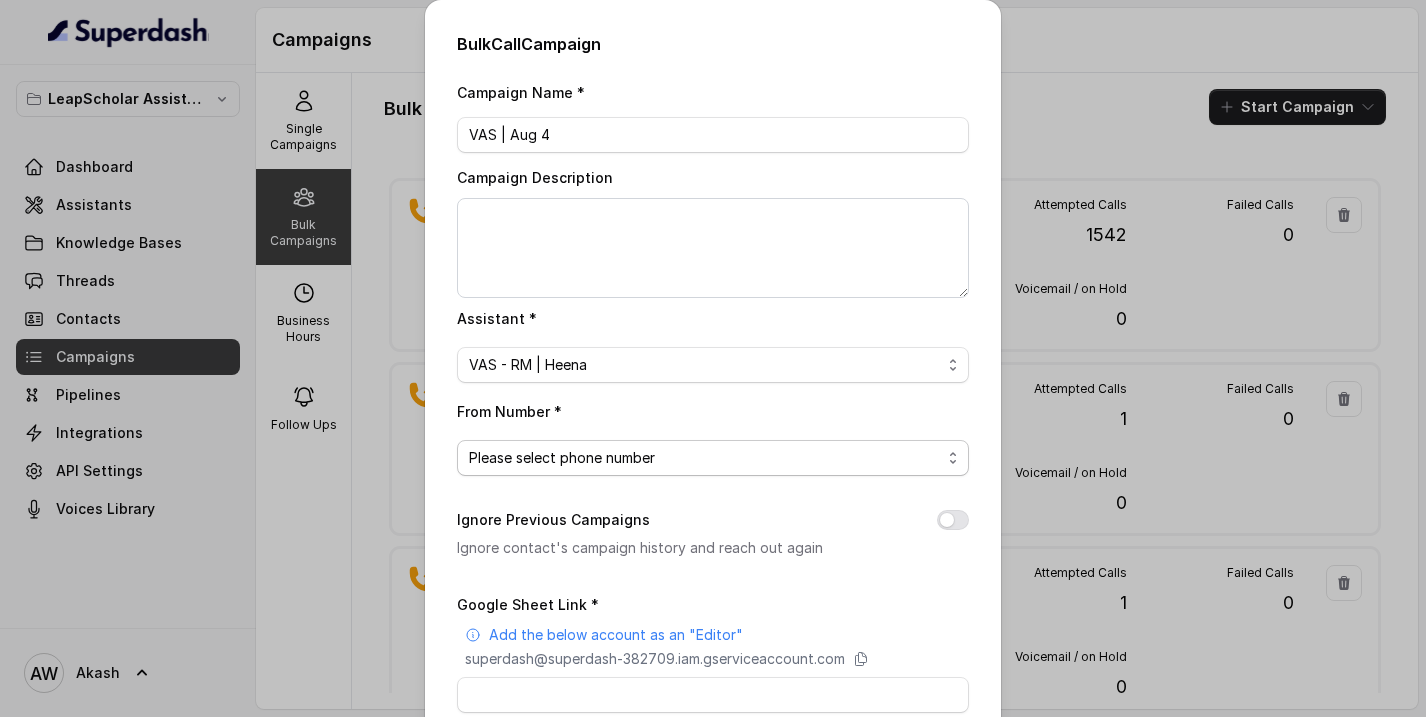 click on "Please select phone number" at bounding box center (562, 458) 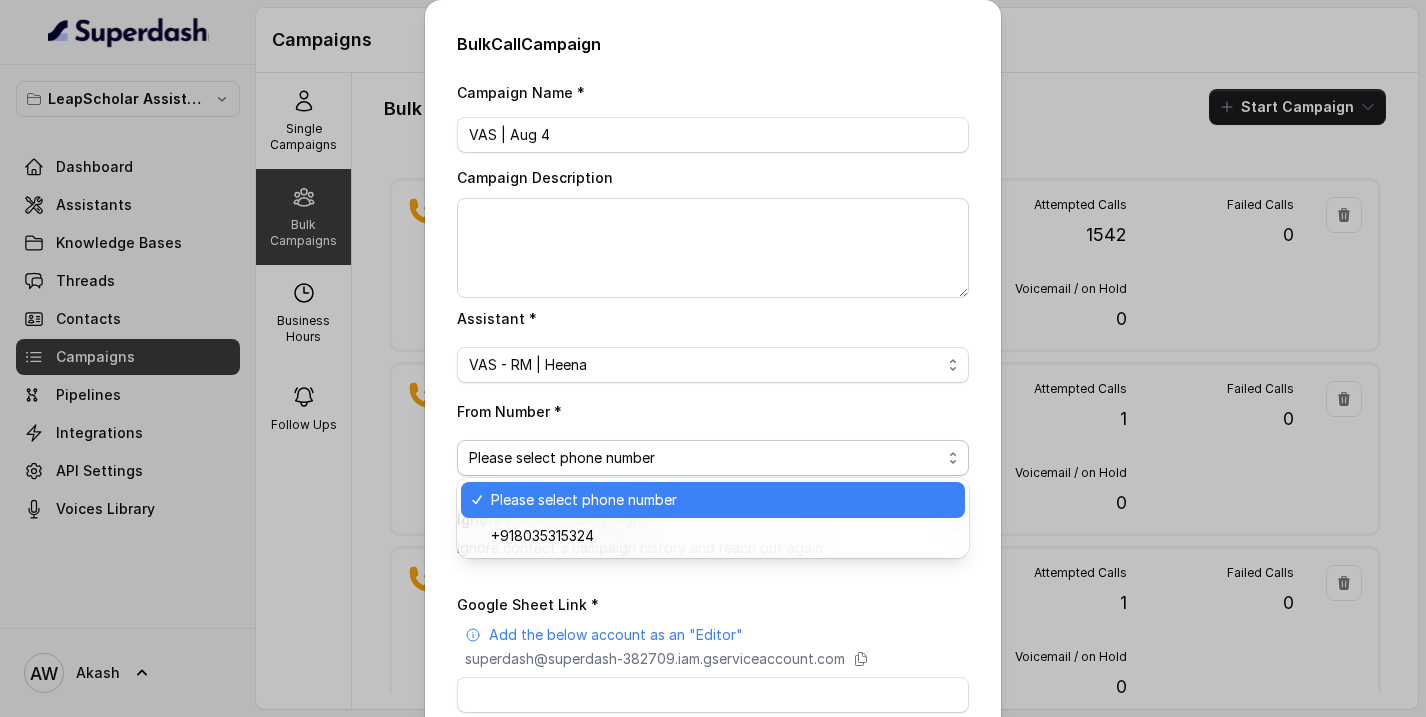click on "Please select phone number" at bounding box center [584, 500] 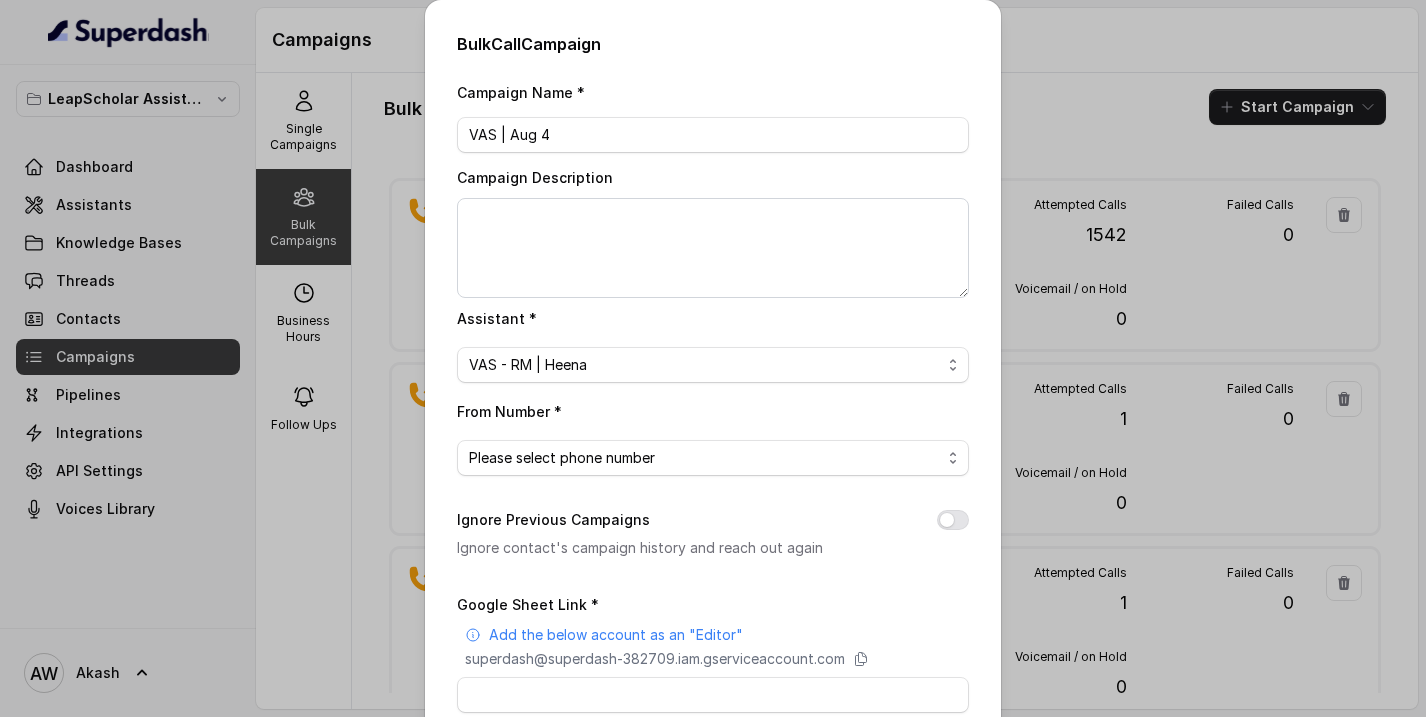 click on "Please select phone number" at bounding box center [562, 458] 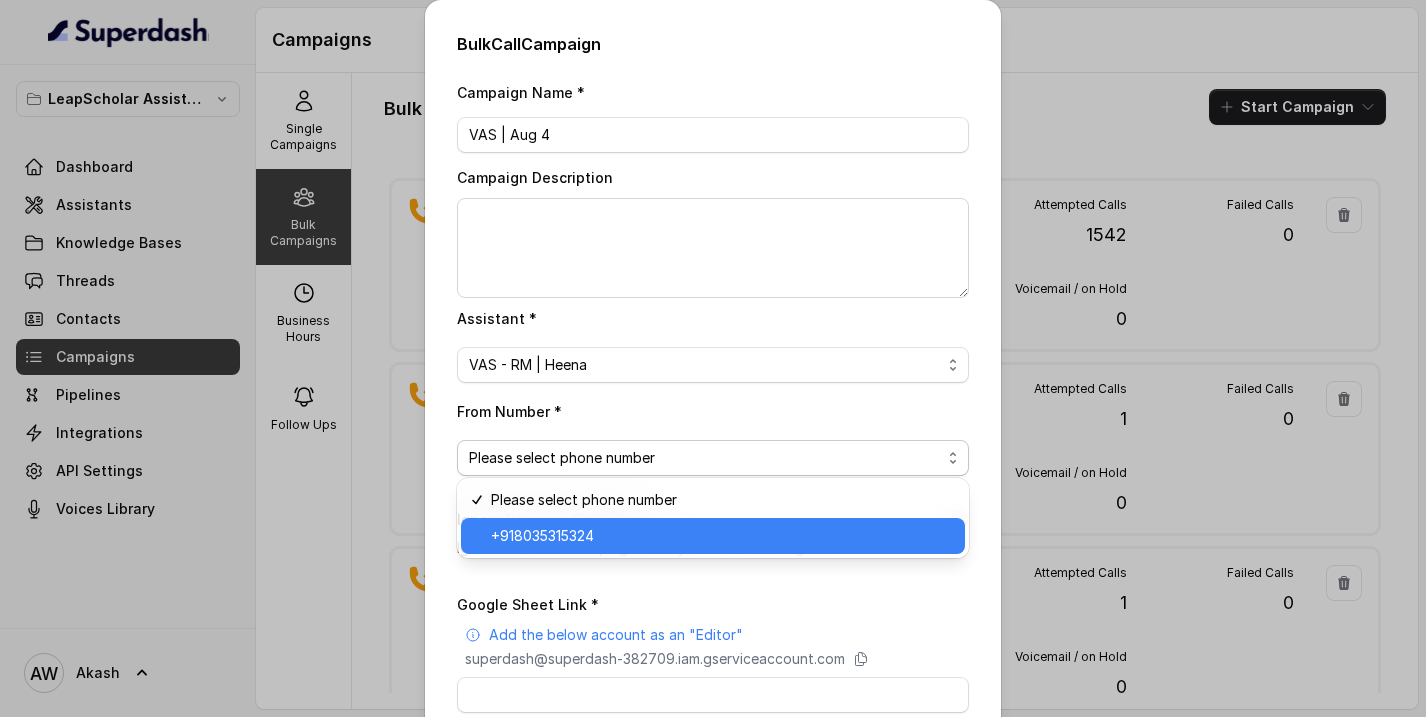 click on "+918035315324" at bounding box center [722, 536] 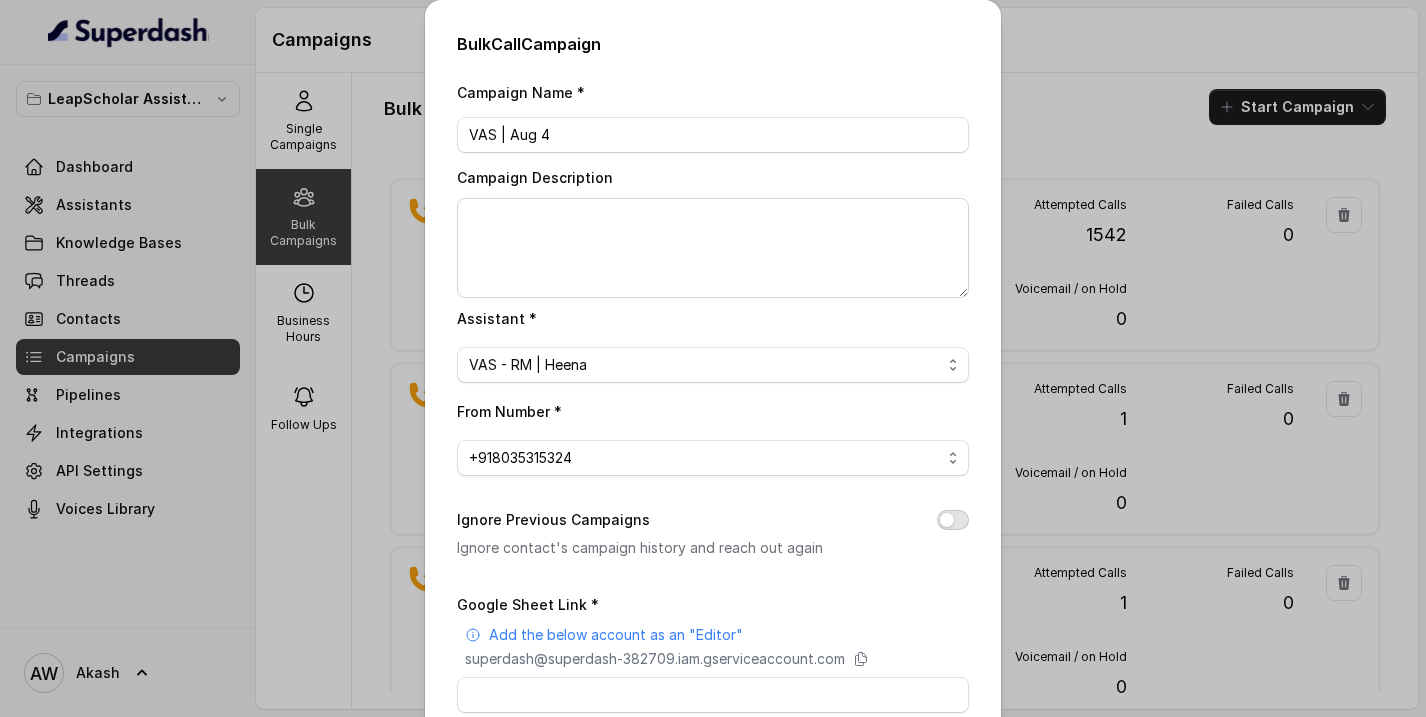 click on "Ignore Previous Campaigns" at bounding box center (953, 520) 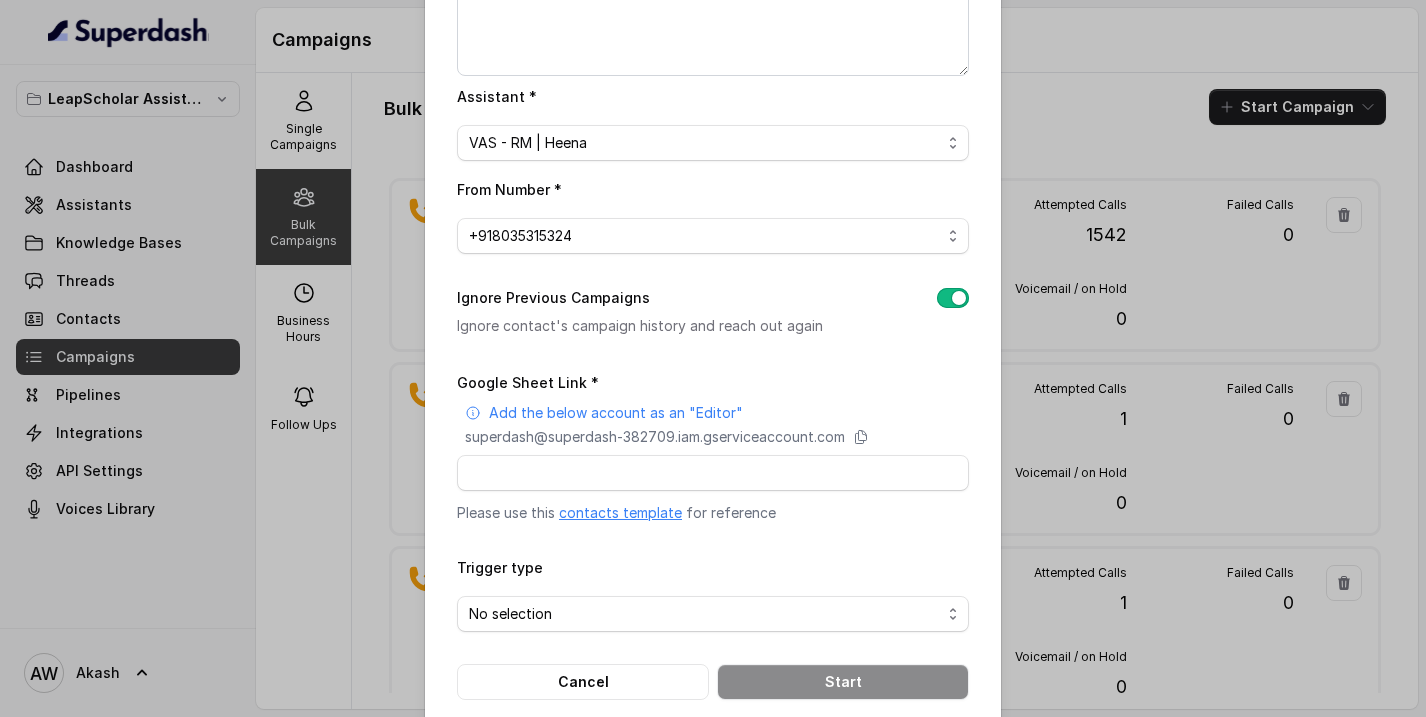 scroll, scrollTop: 250, scrollLeft: 0, axis: vertical 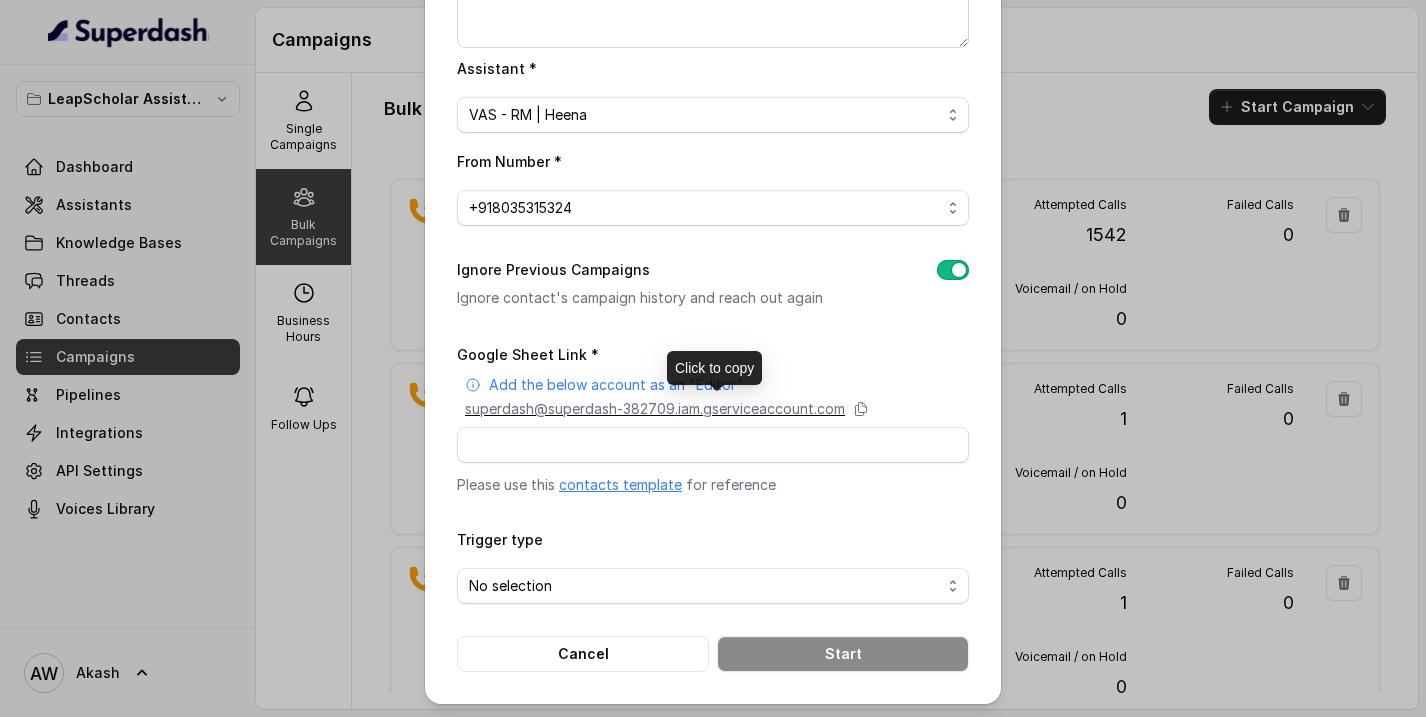 click on "superdash@superdash-382709.iam.gserviceaccount.com" at bounding box center [655, 409] 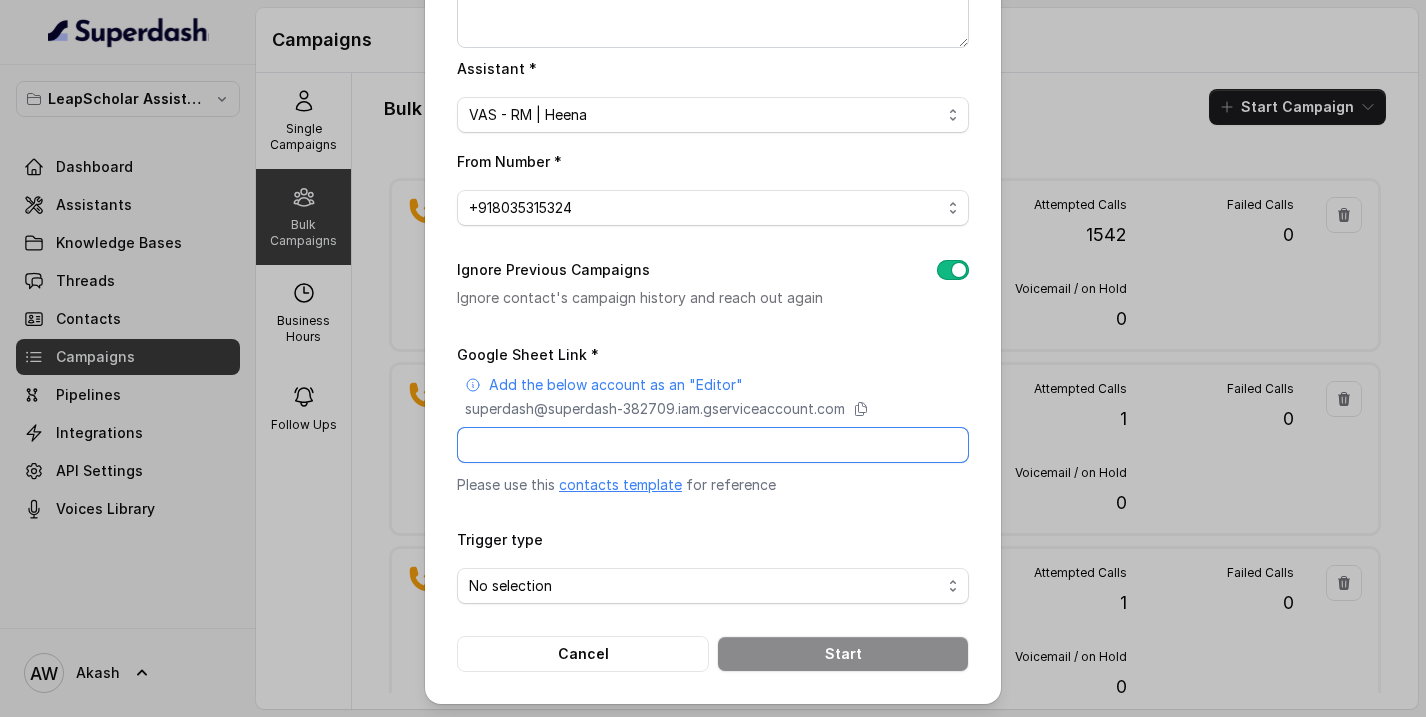 click on "Google Sheet Link *" at bounding box center [713, 445] 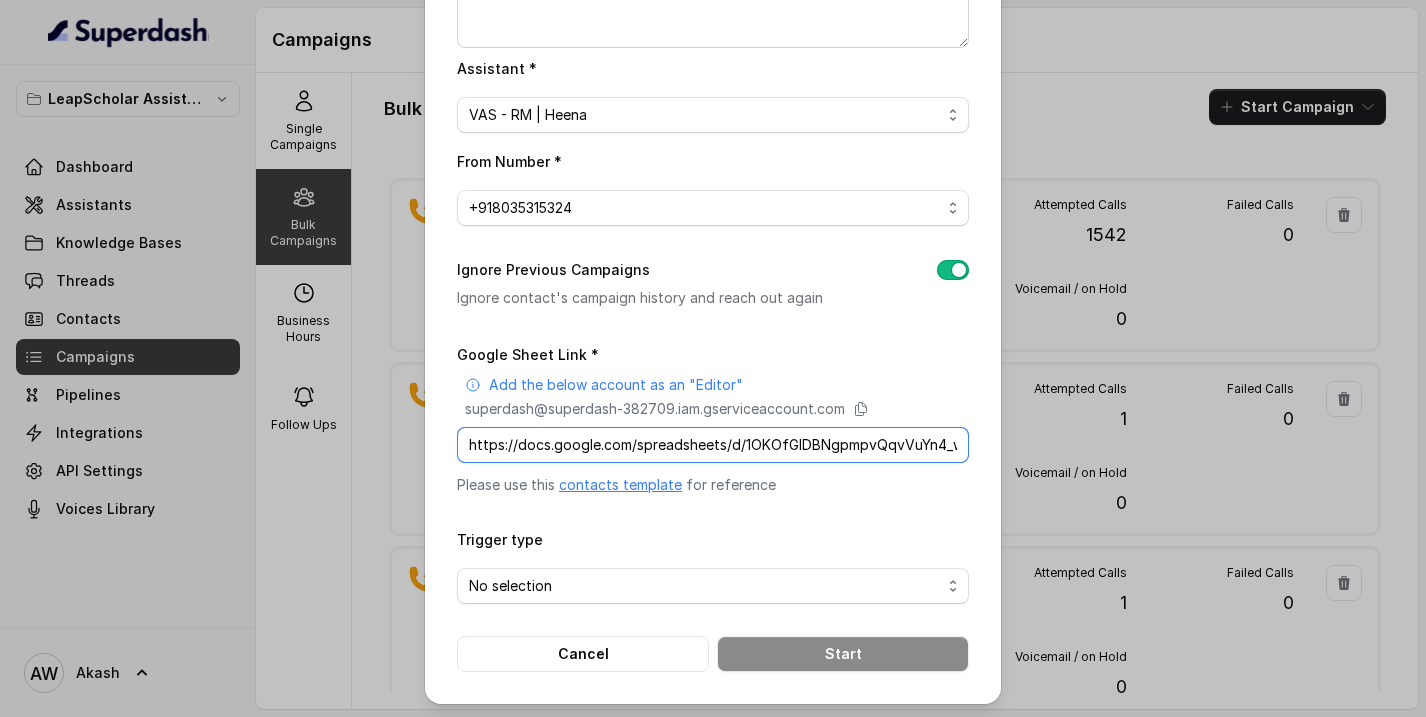 scroll, scrollTop: 0, scrollLeft: 304, axis: horizontal 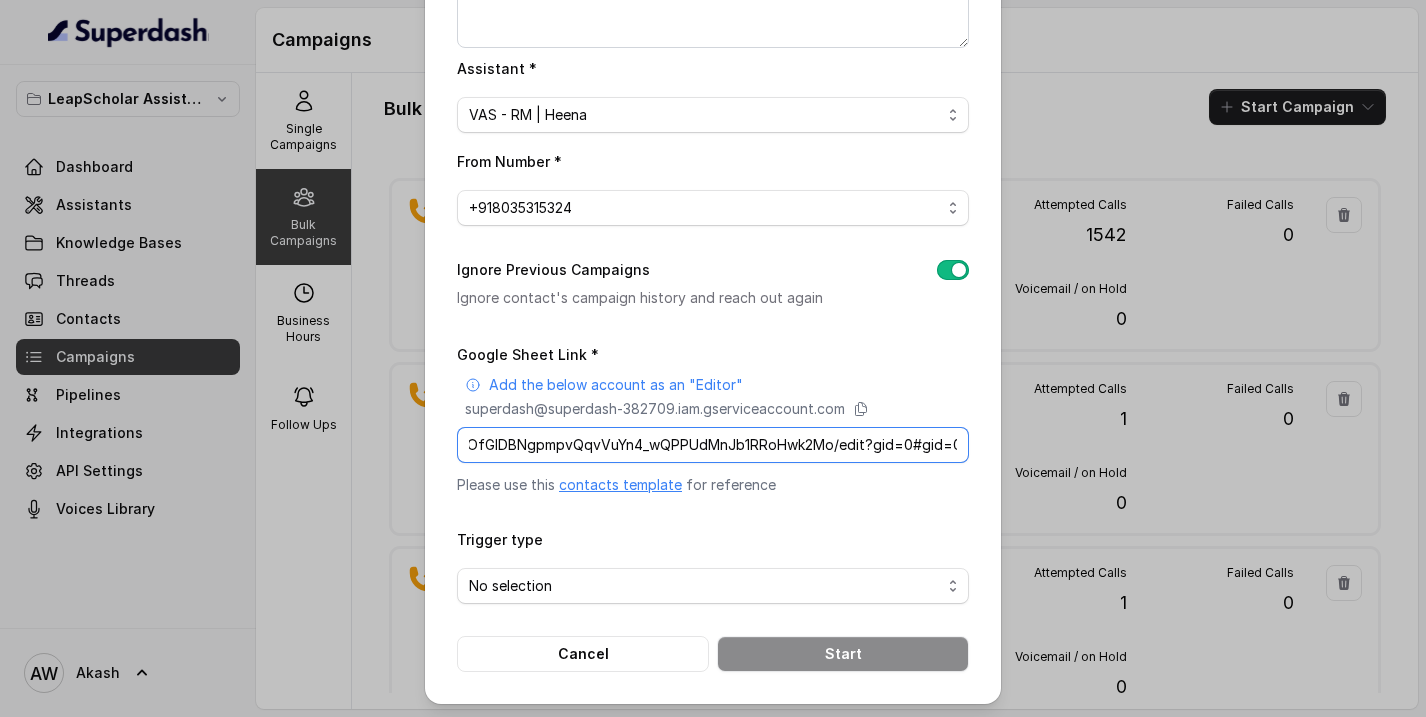 type on "https://docs.google.com/spreadsheets/d/1OKOfGlDBNgpmpvQqvVuYn4_wQPPUdMnJb1RRoHwk2Mo/edit?gid=0#gid=0" 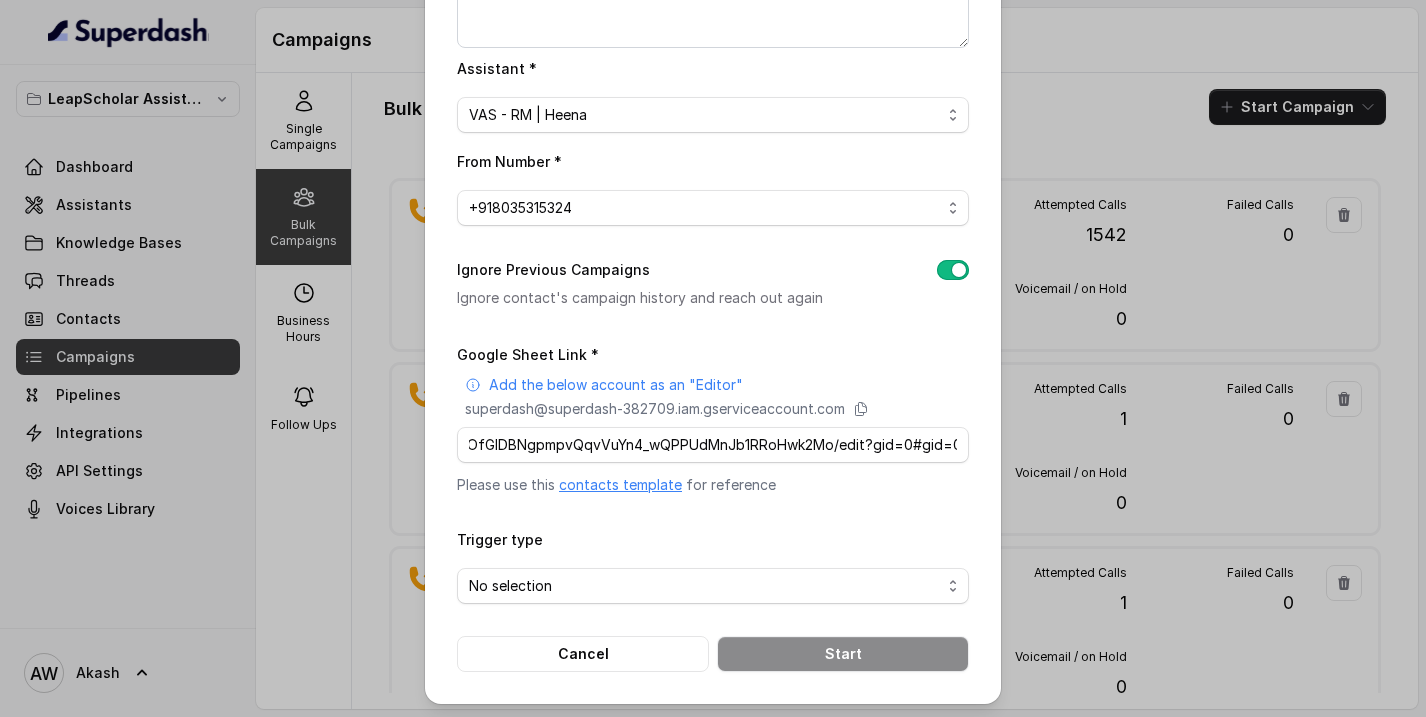 click on "Trigger type No selection" at bounding box center [713, 565] 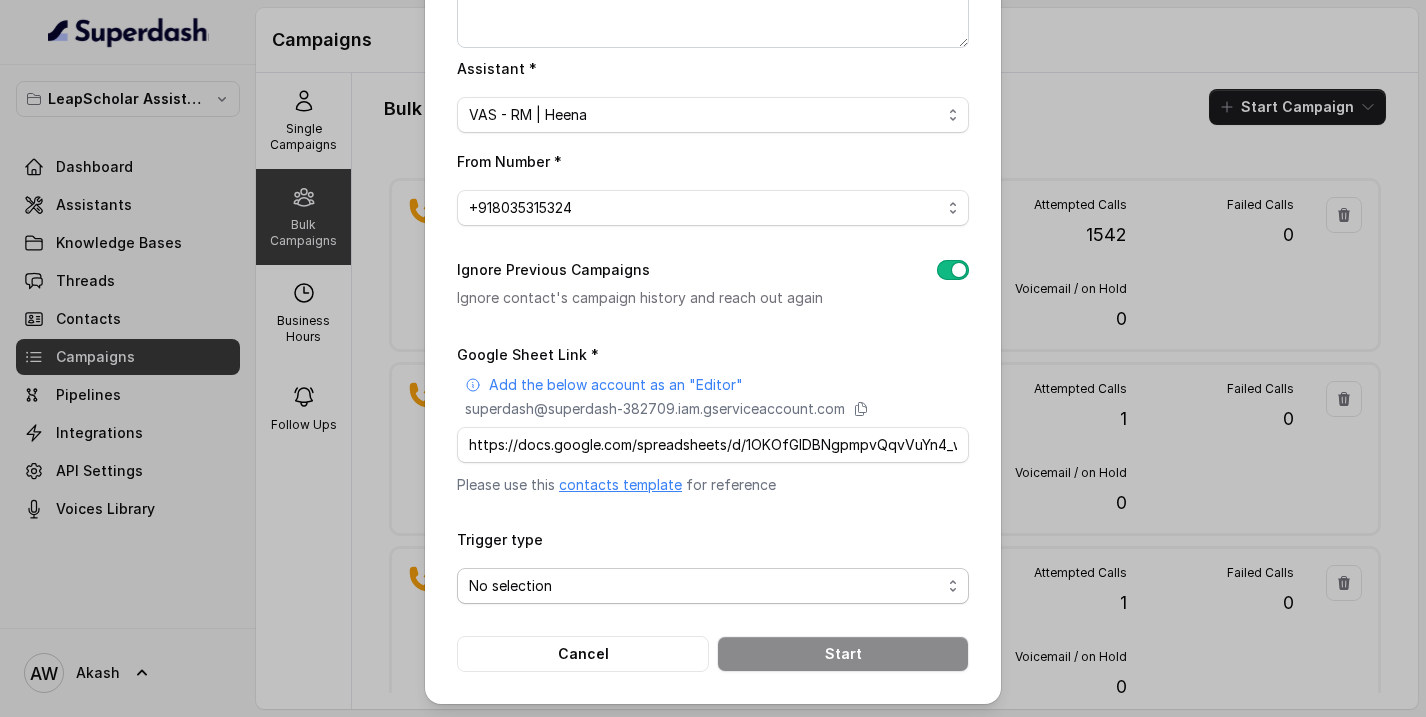 click on "No selection" at bounding box center (705, 586) 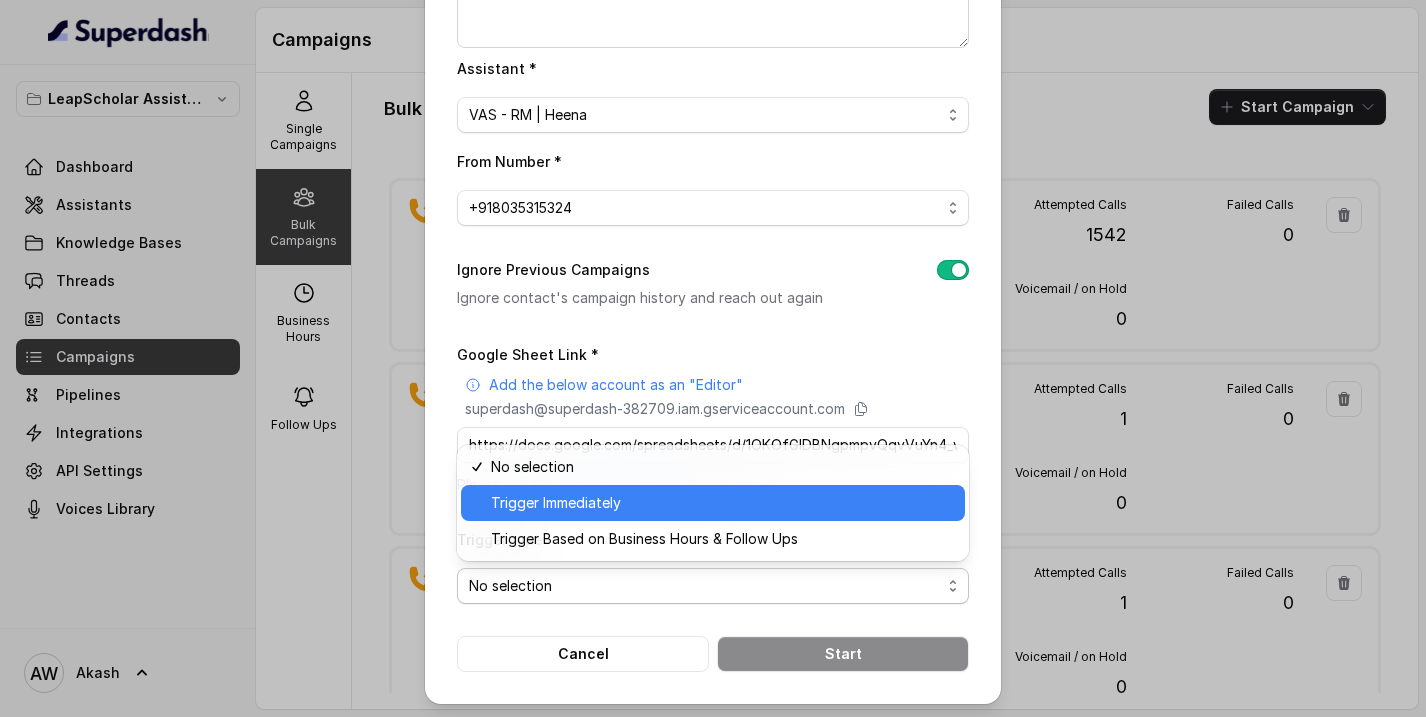 click on "Trigger Immediately" at bounding box center [722, 503] 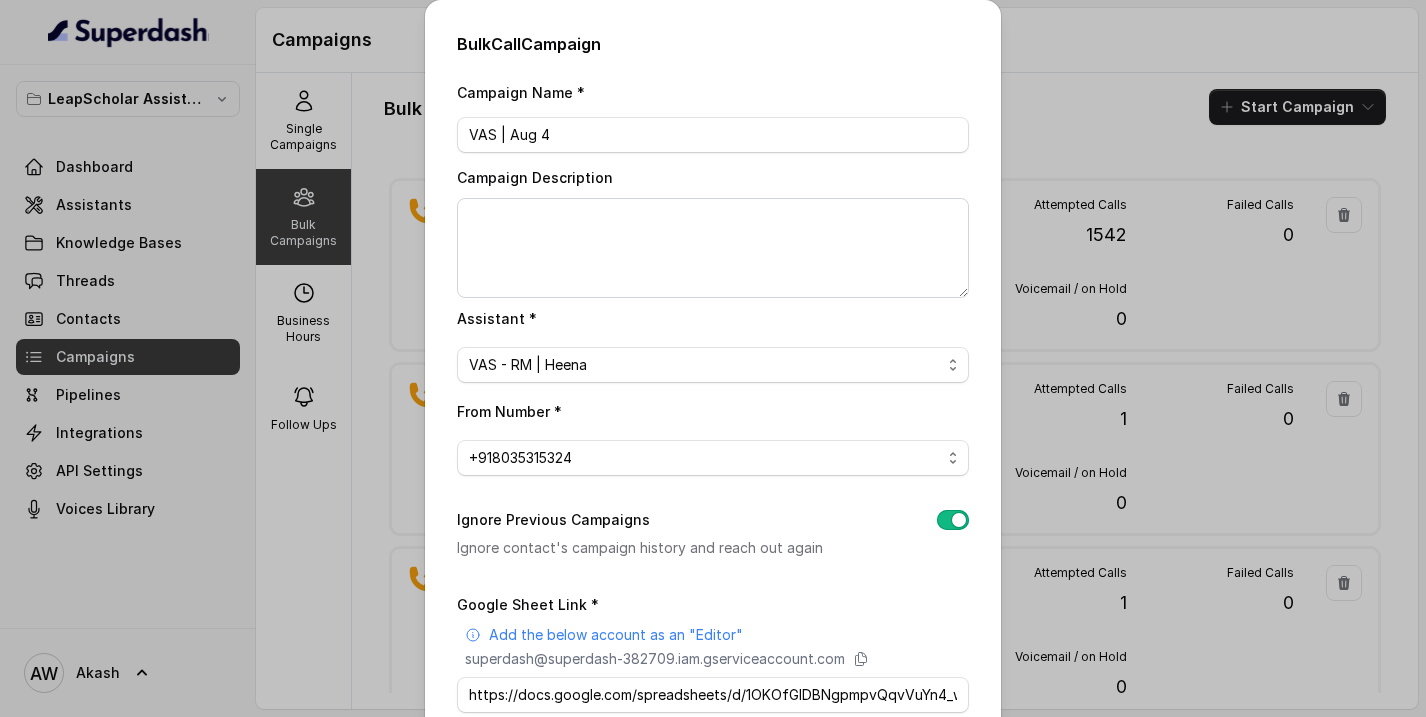 scroll, scrollTop: 250, scrollLeft: 0, axis: vertical 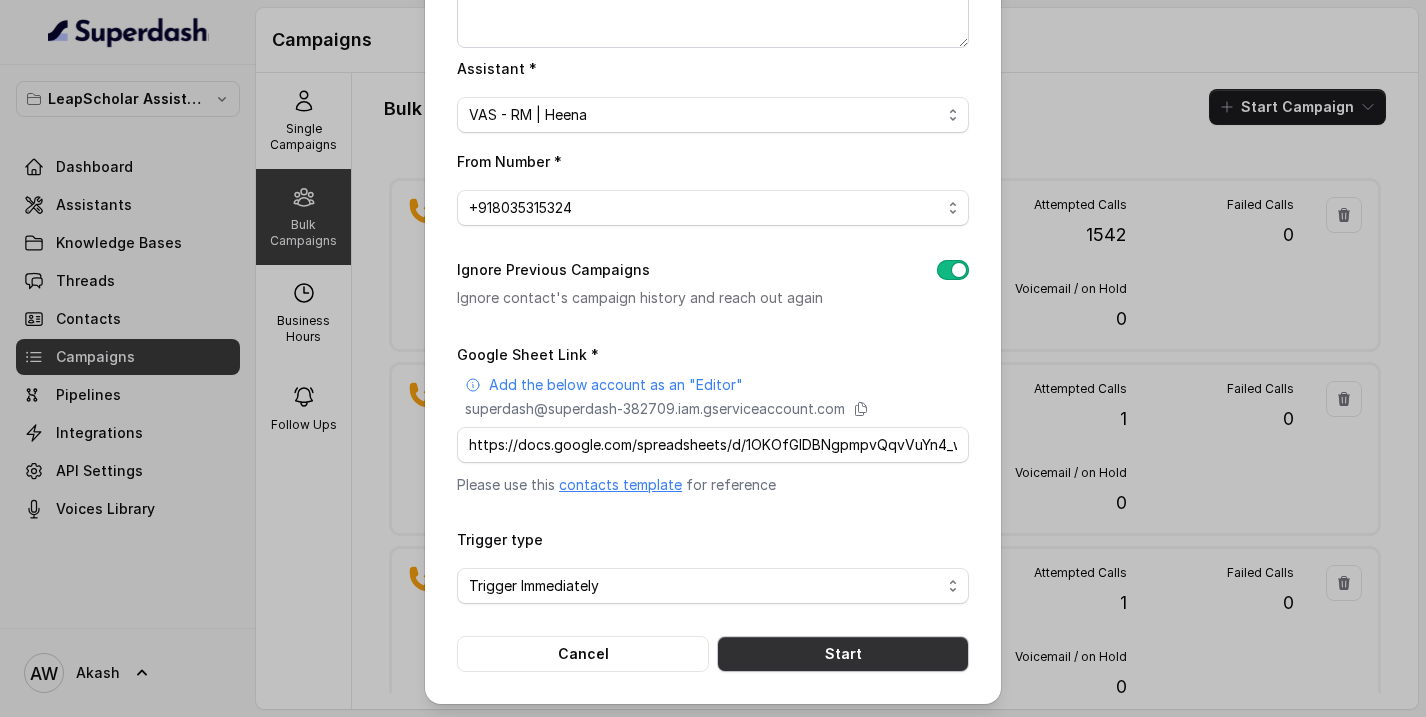 click on "Start" at bounding box center [843, 654] 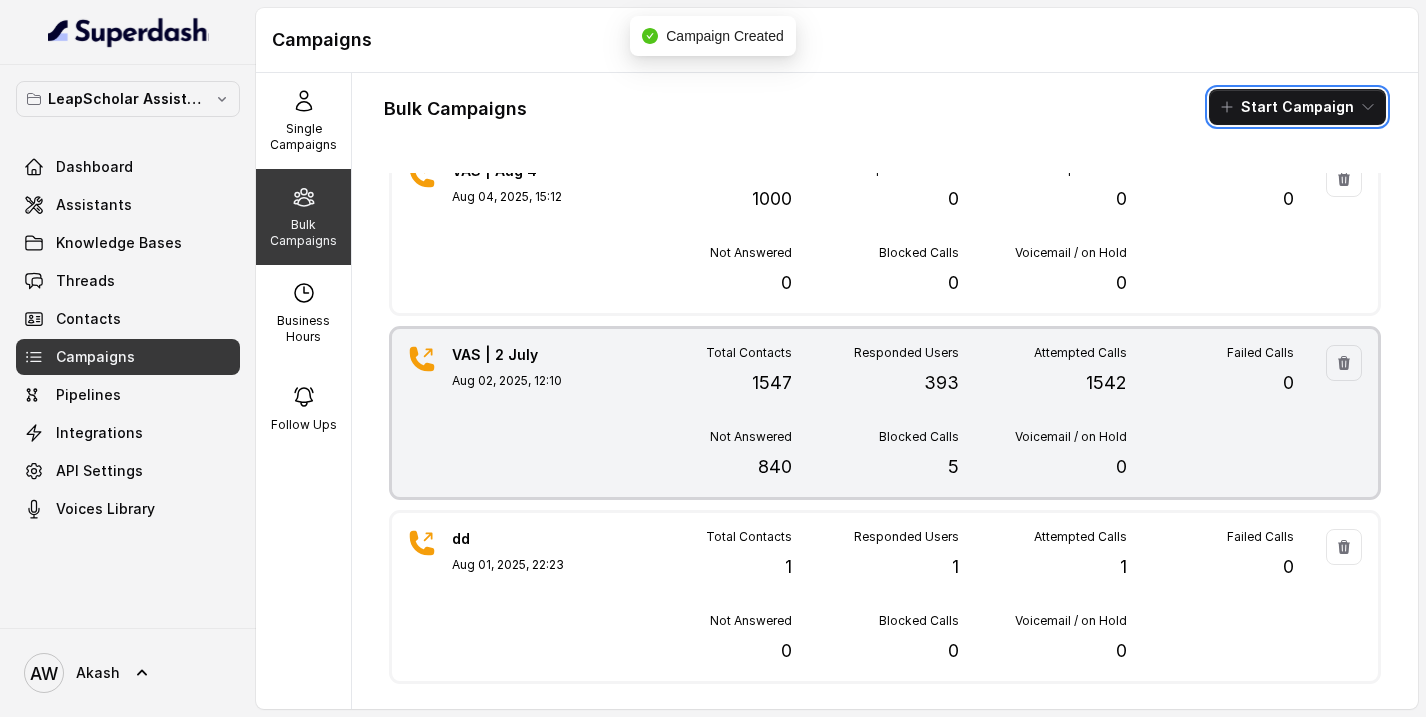 scroll, scrollTop: 55, scrollLeft: 0, axis: vertical 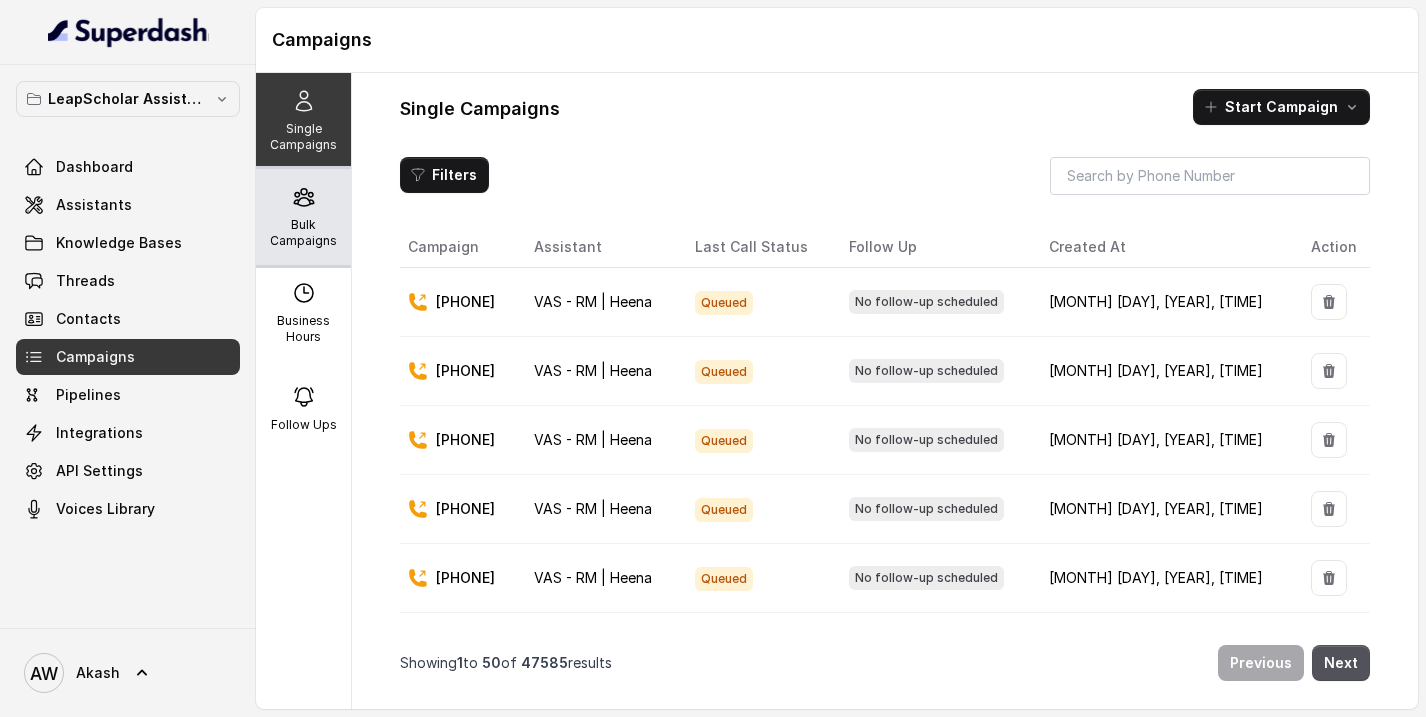click on "Bulk Campaigns" at bounding box center (303, 233) 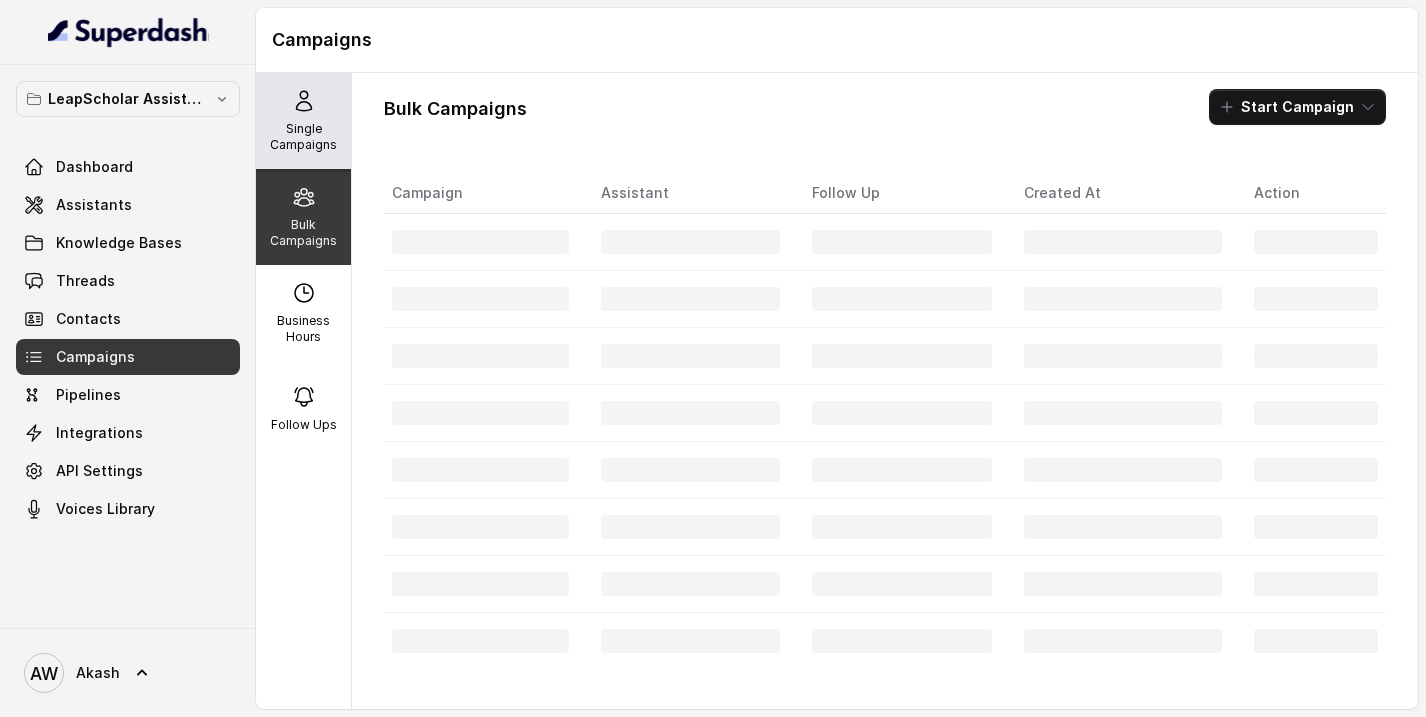 click 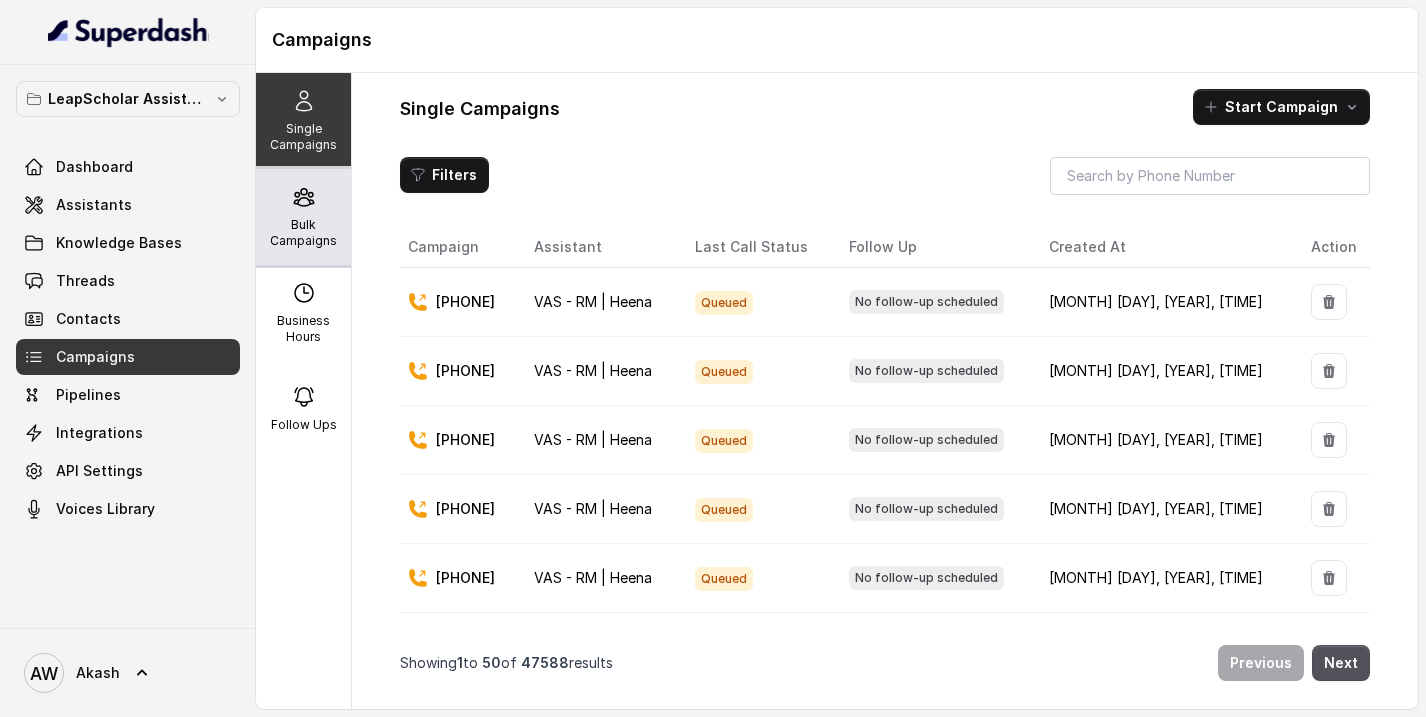 click on "Bulk Campaigns" at bounding box center (303, 217) 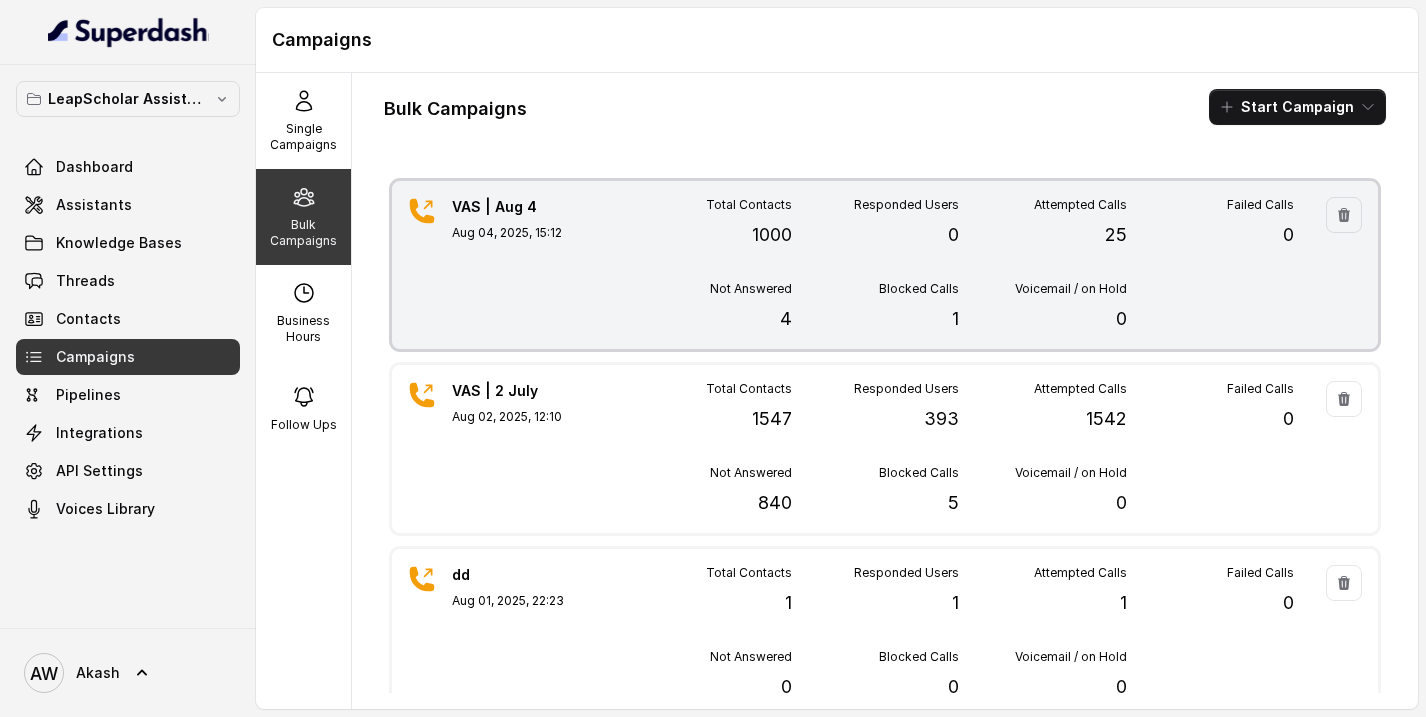 click on "Total Contacts 1000 Responded Users 0 Attempted Calls 25 Failed Calls 0 Not Answered 4 Blocked Calls 1 Voicemail / on Hold 0" at bounding box center [959, 265] 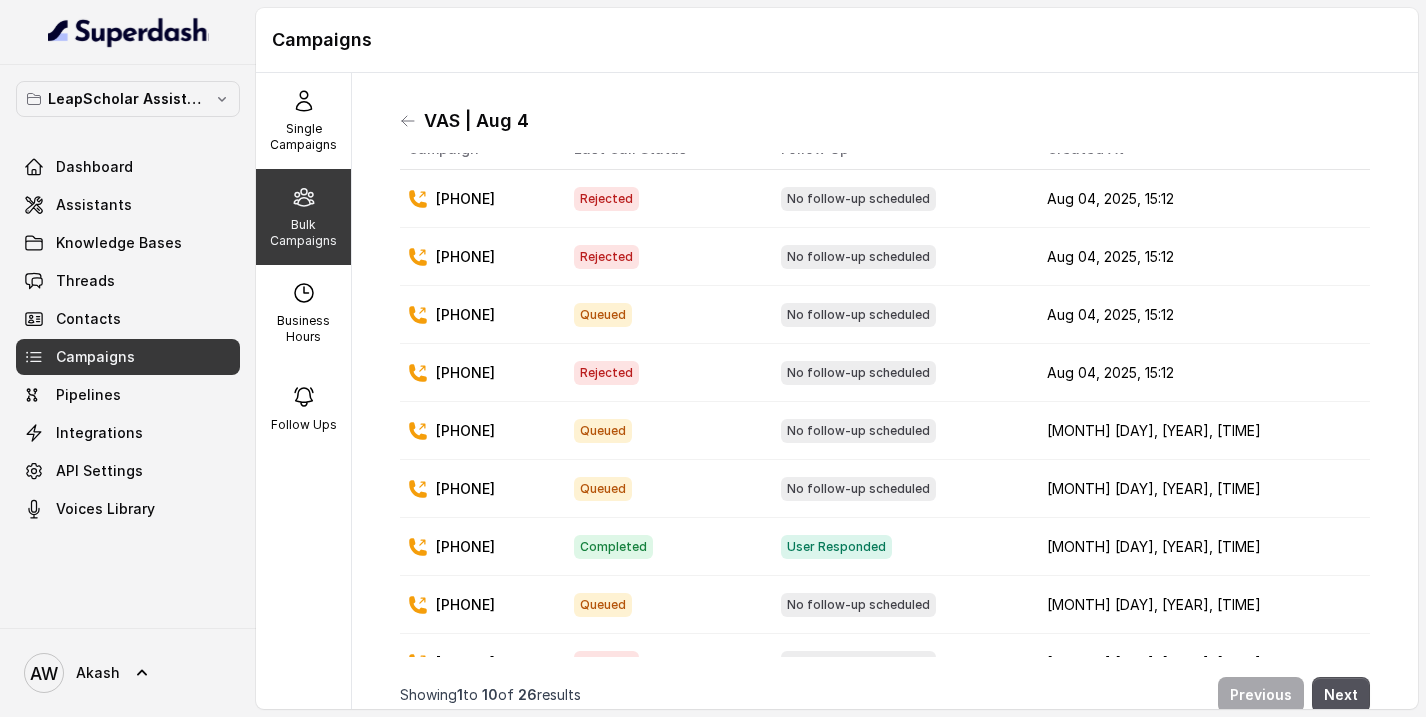 scroll, scrollTop: 0, scrollLeft: 0, axis: both 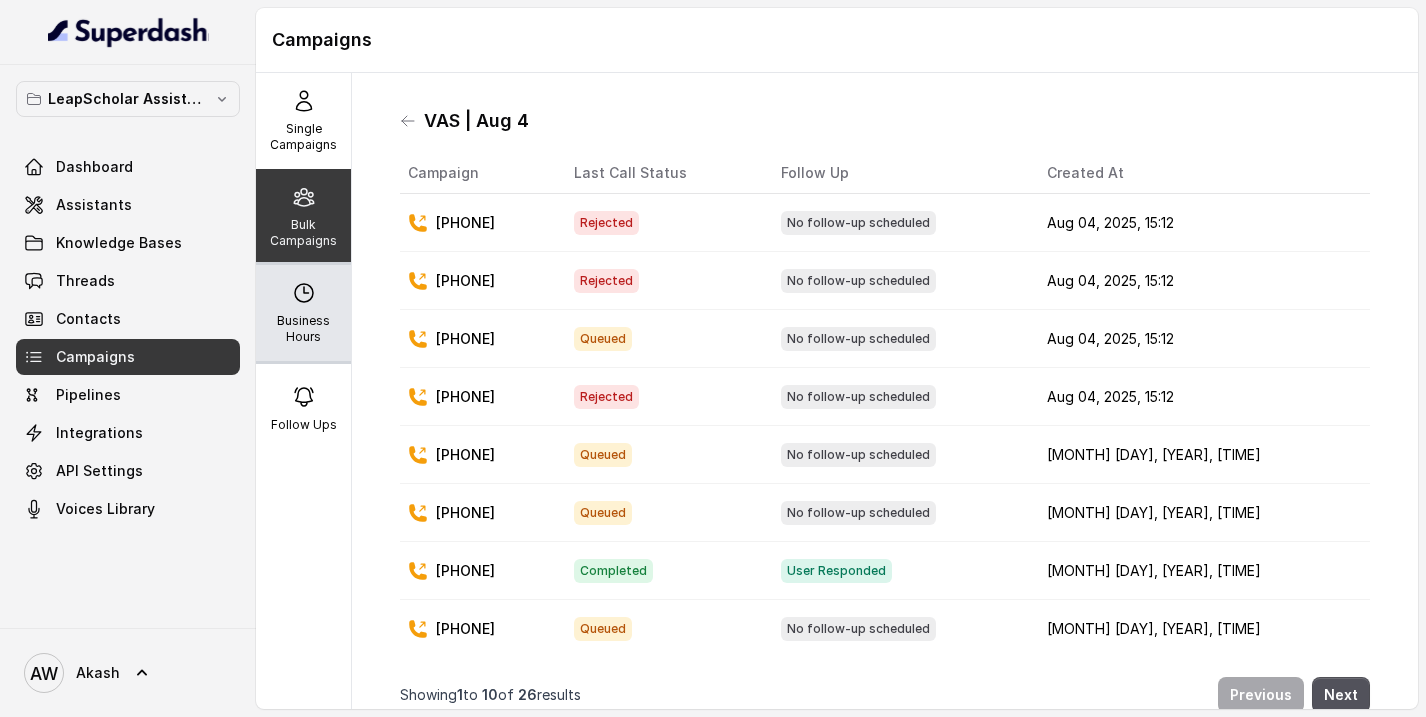 click on "Business Hours" at bounding box center (303, 329) 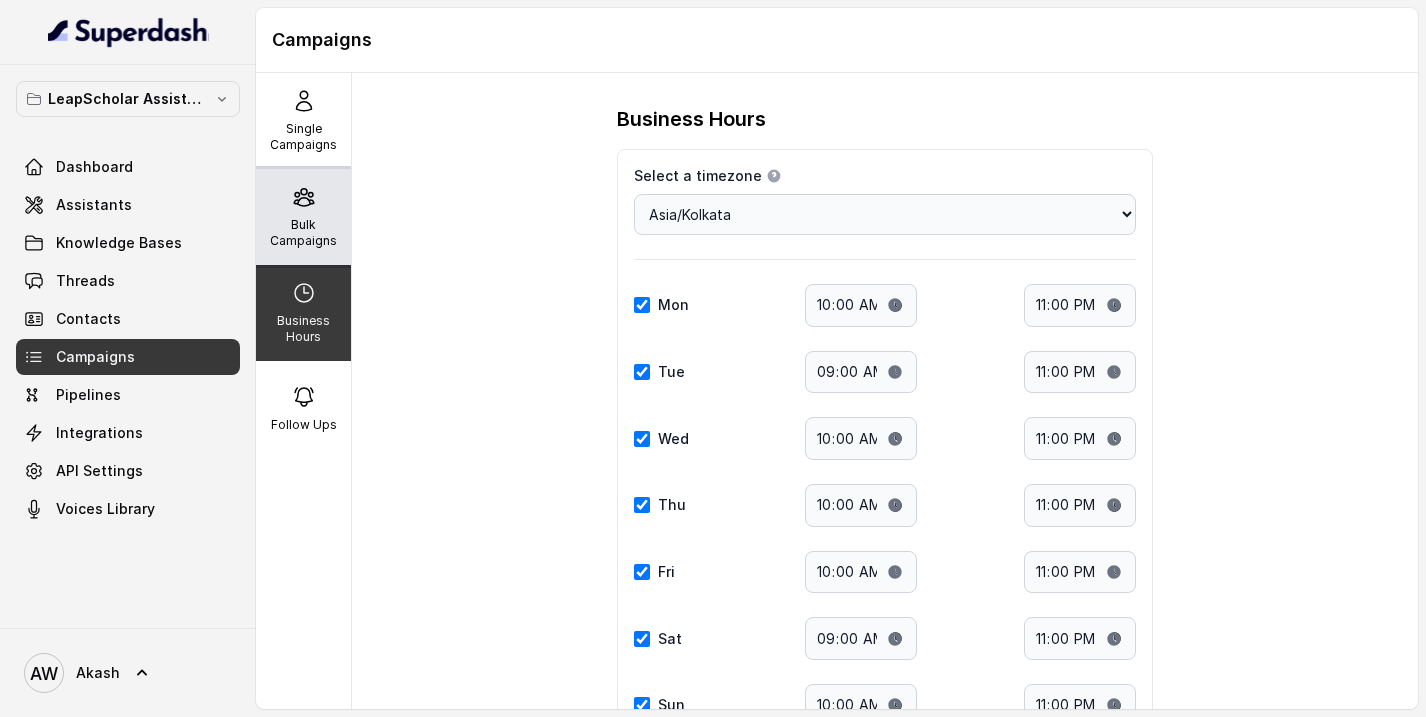 click on "Bulk Campaigns" at bounding box center (303, 233) 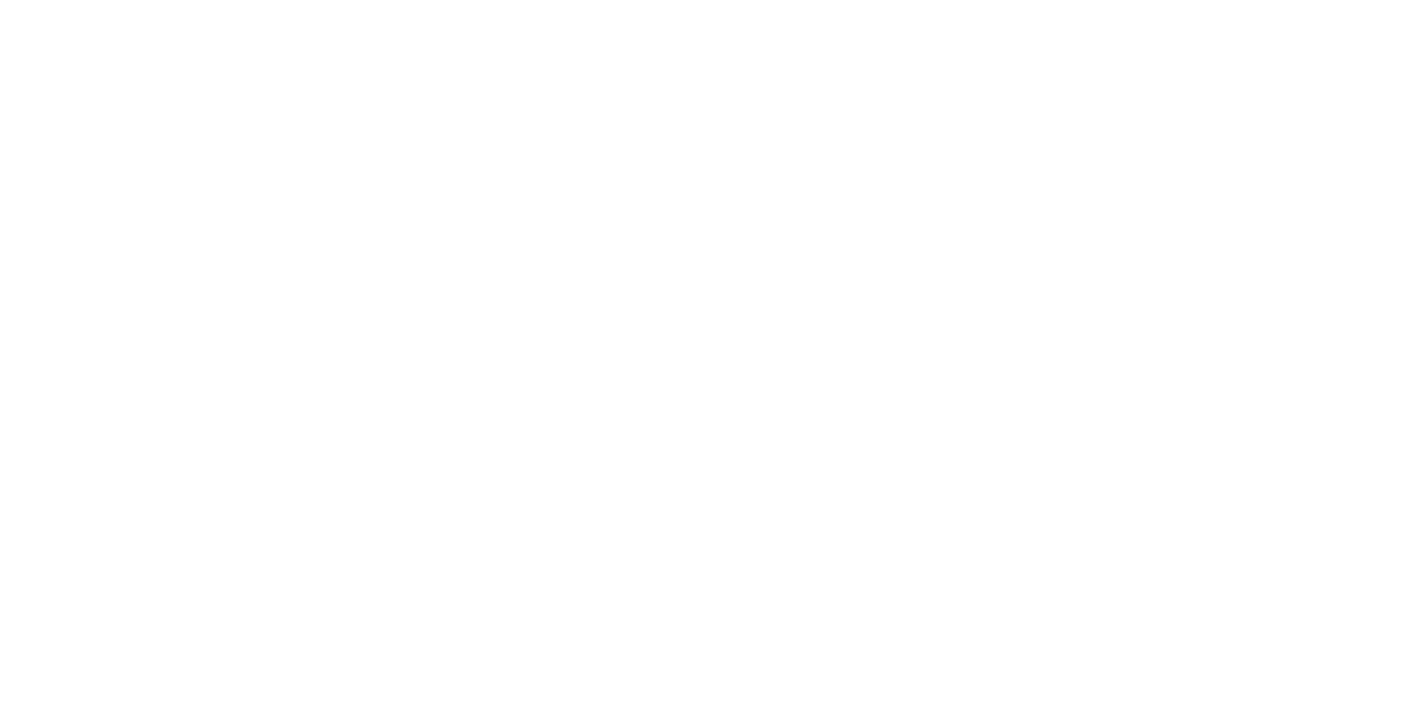 scroll, scrollTop: 0, scrollLeft: 0, axis: both 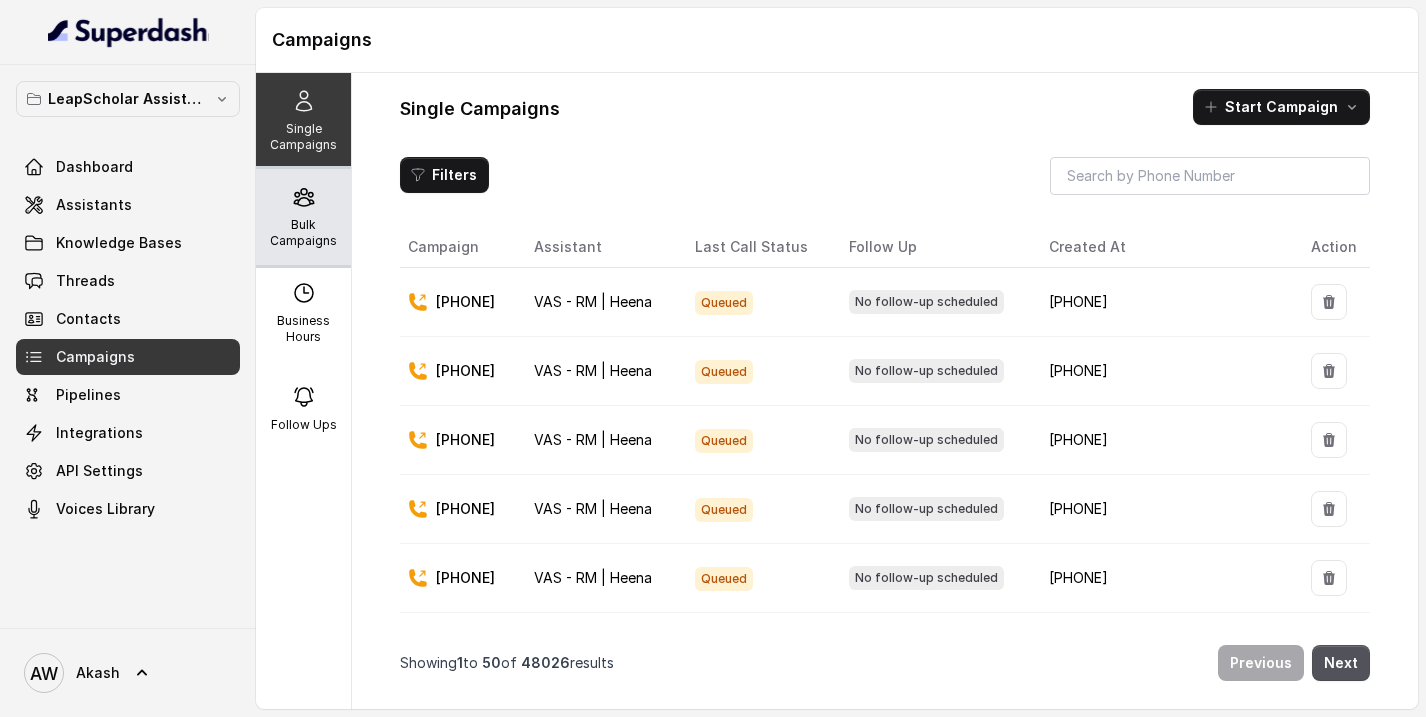 click on "Bulk Campaigns" at bounding box center [303, 233] 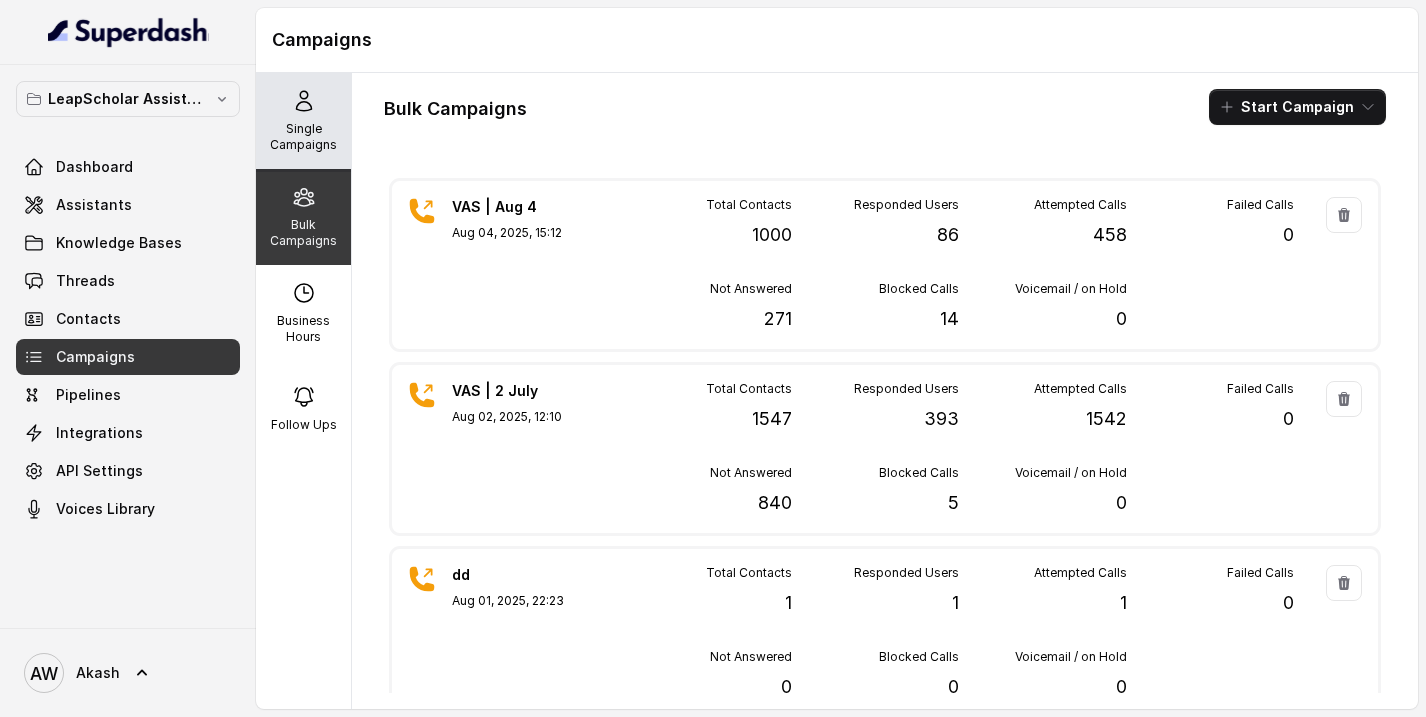 click 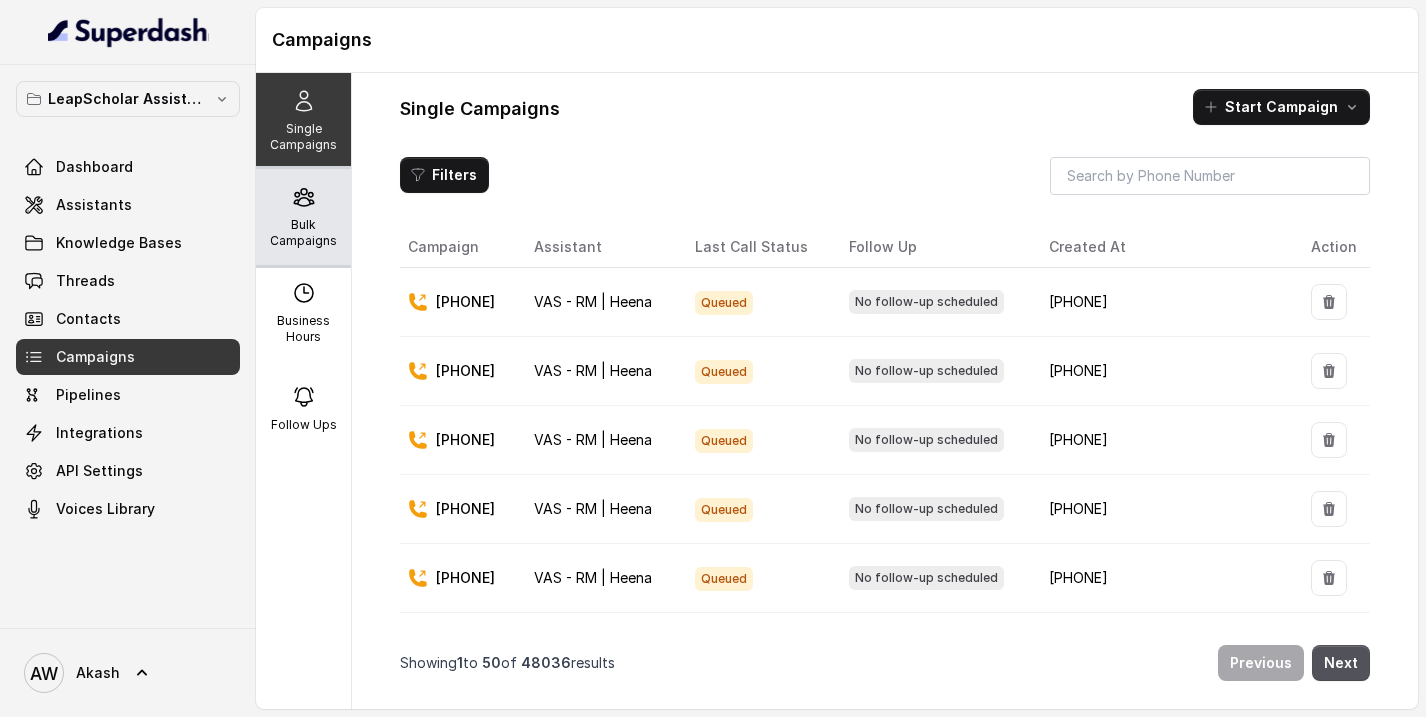 click on "Bulk Campaigns" at bounding box center (303, 233) 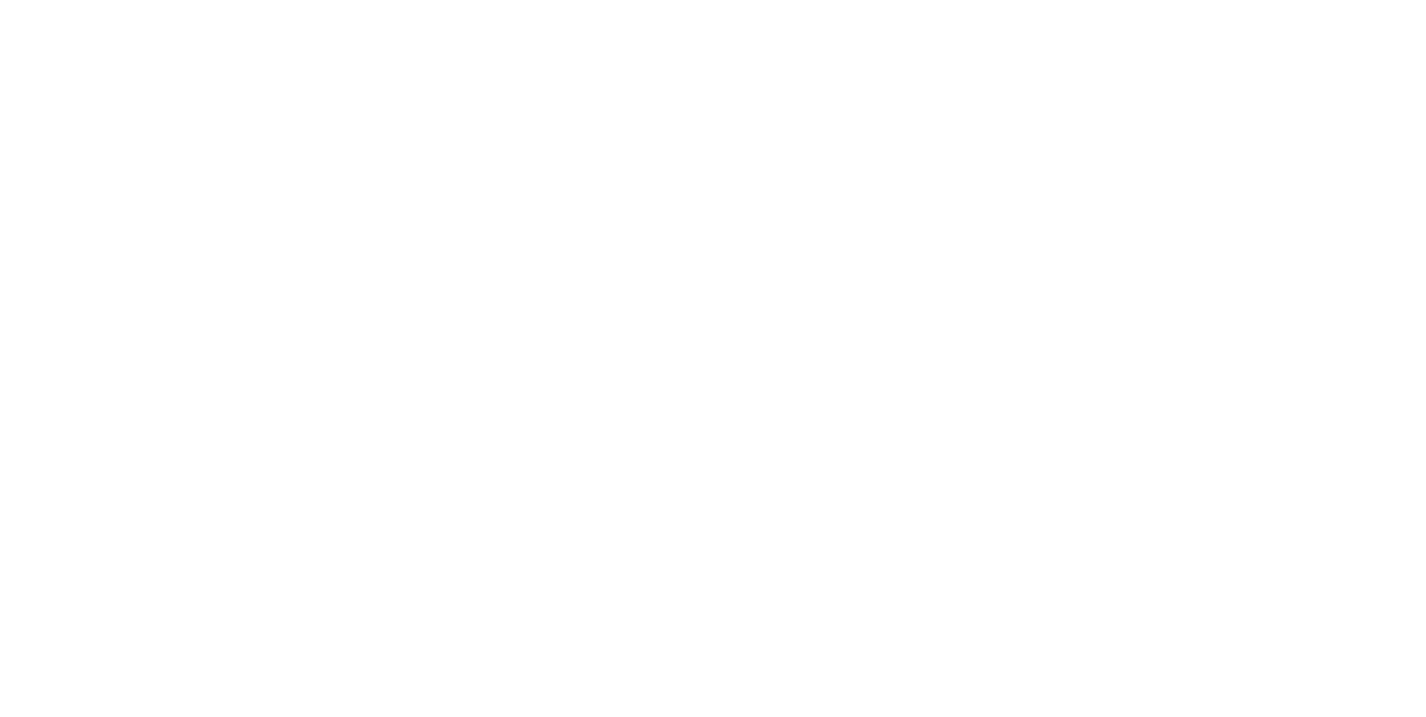 scroll, scrollTop: 0, scrollLeft: 0, axis: both 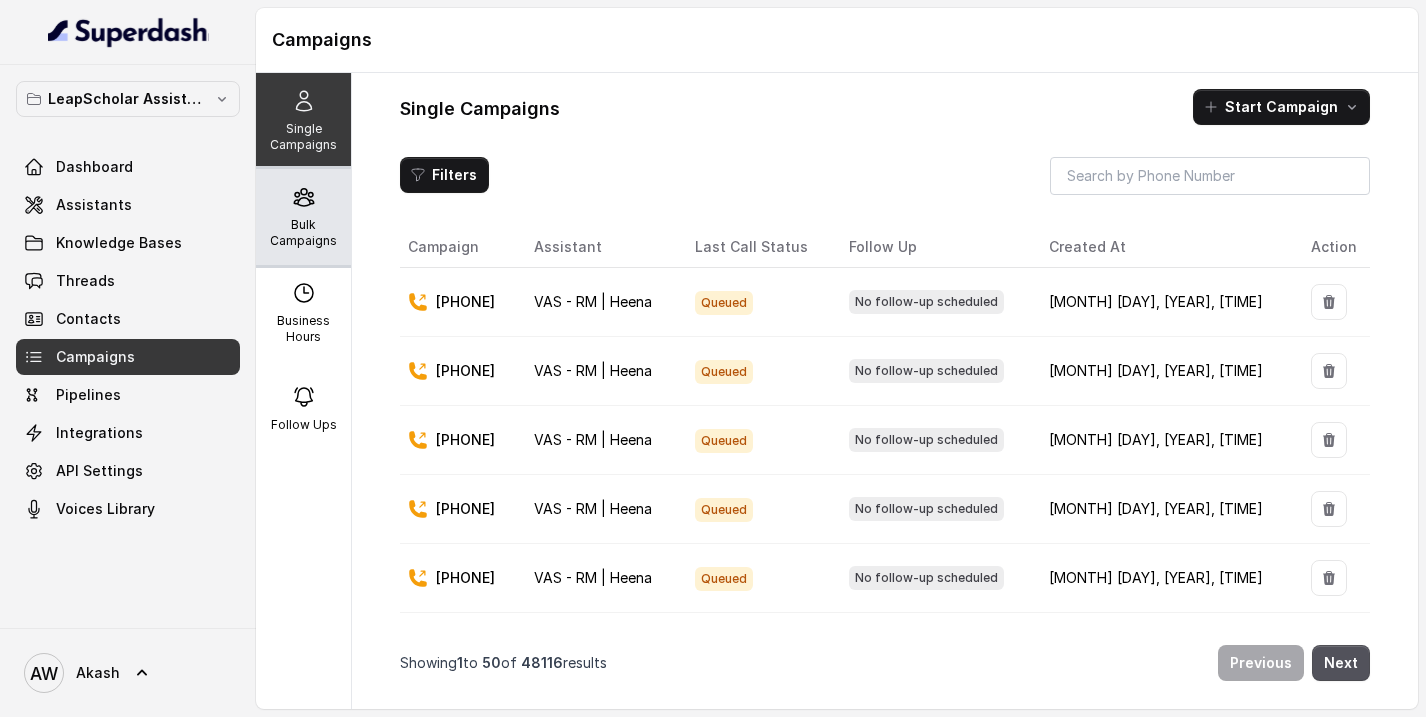 click on "Bulk Campaigns" at bounding box center (303, 217) 